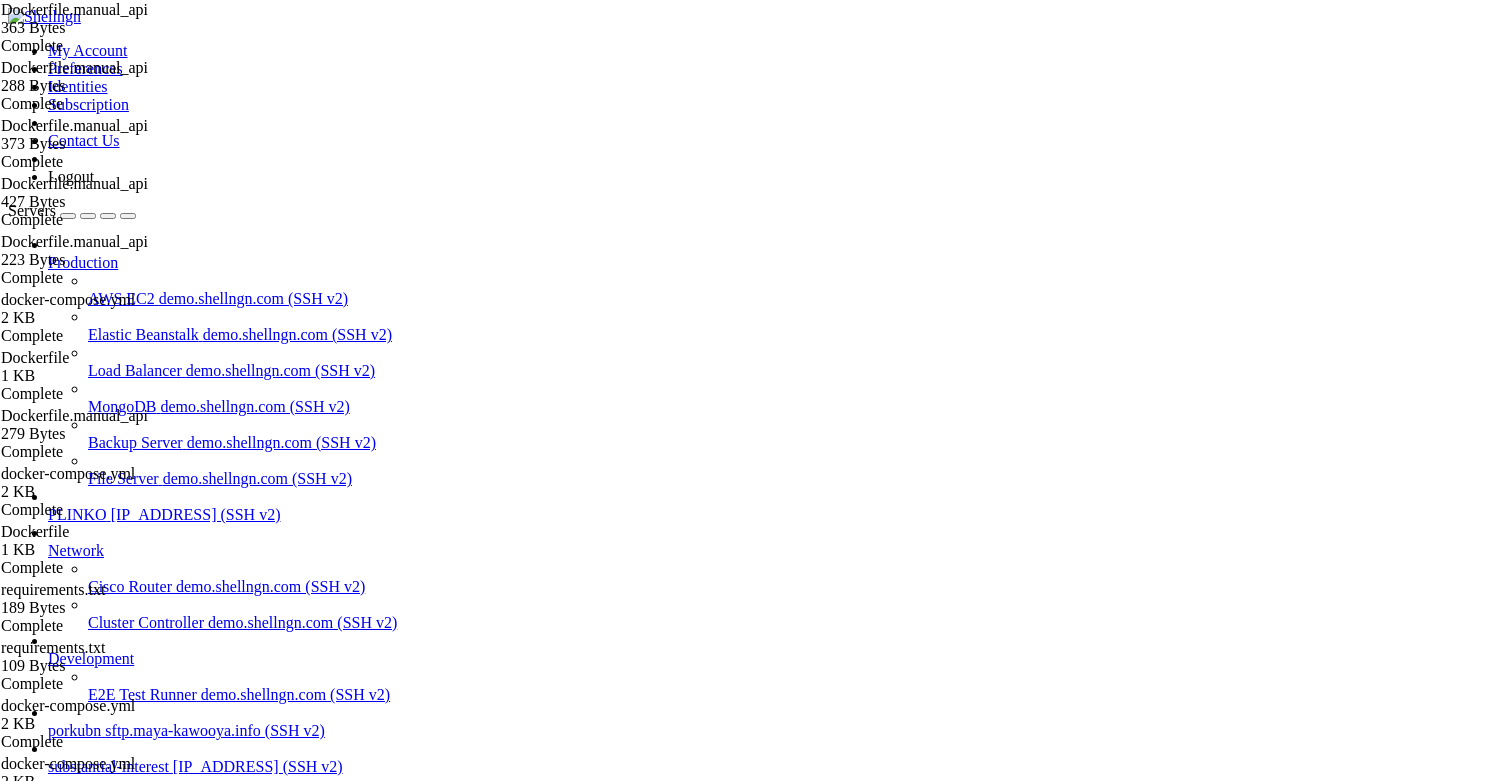 scroll, scrollTop: 0, scrollLeft: 0, axis: both 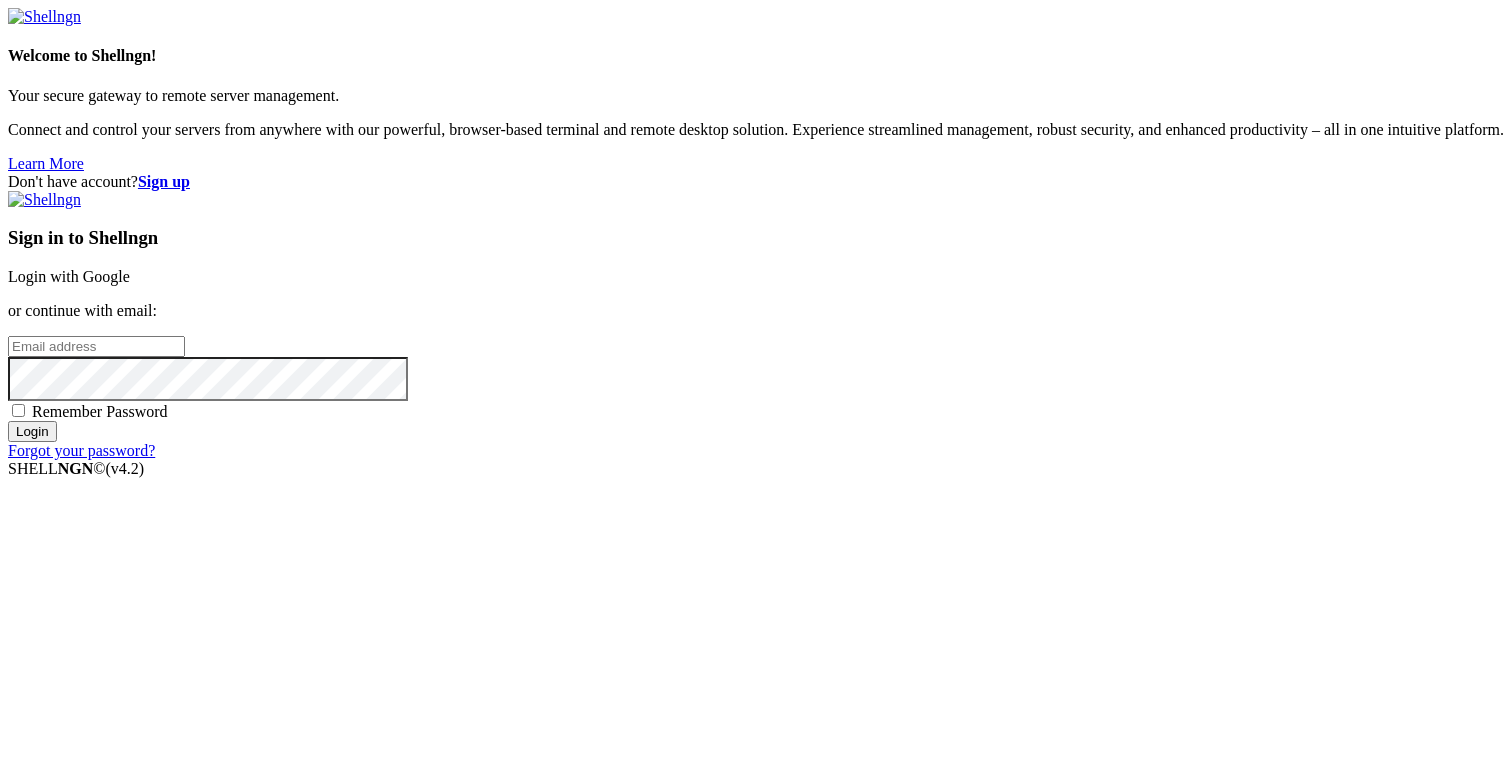 click on "Login with Google" at bounding box center [69, 276] 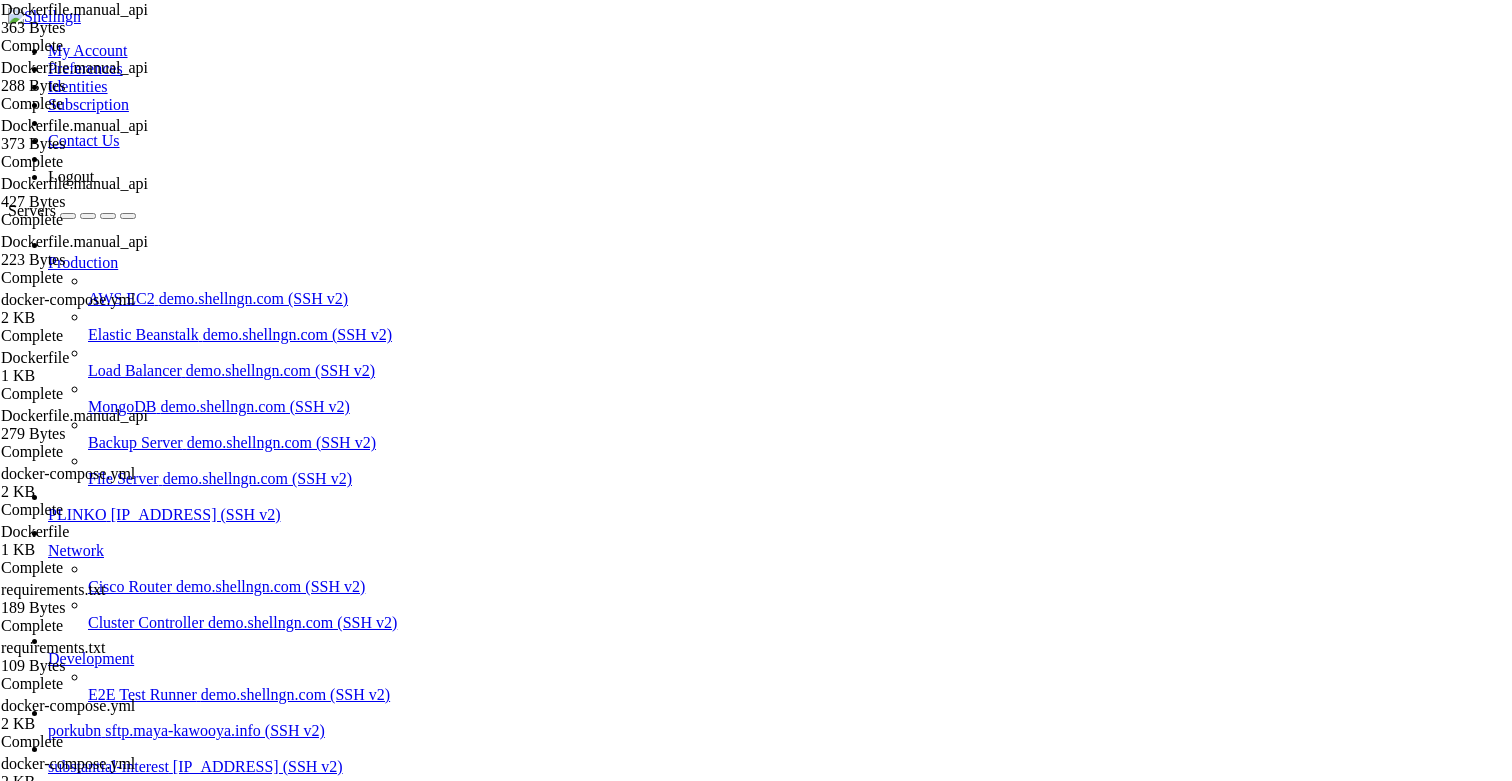 scroll, scrollTop: 0, scrollLeft: 0, axis: both 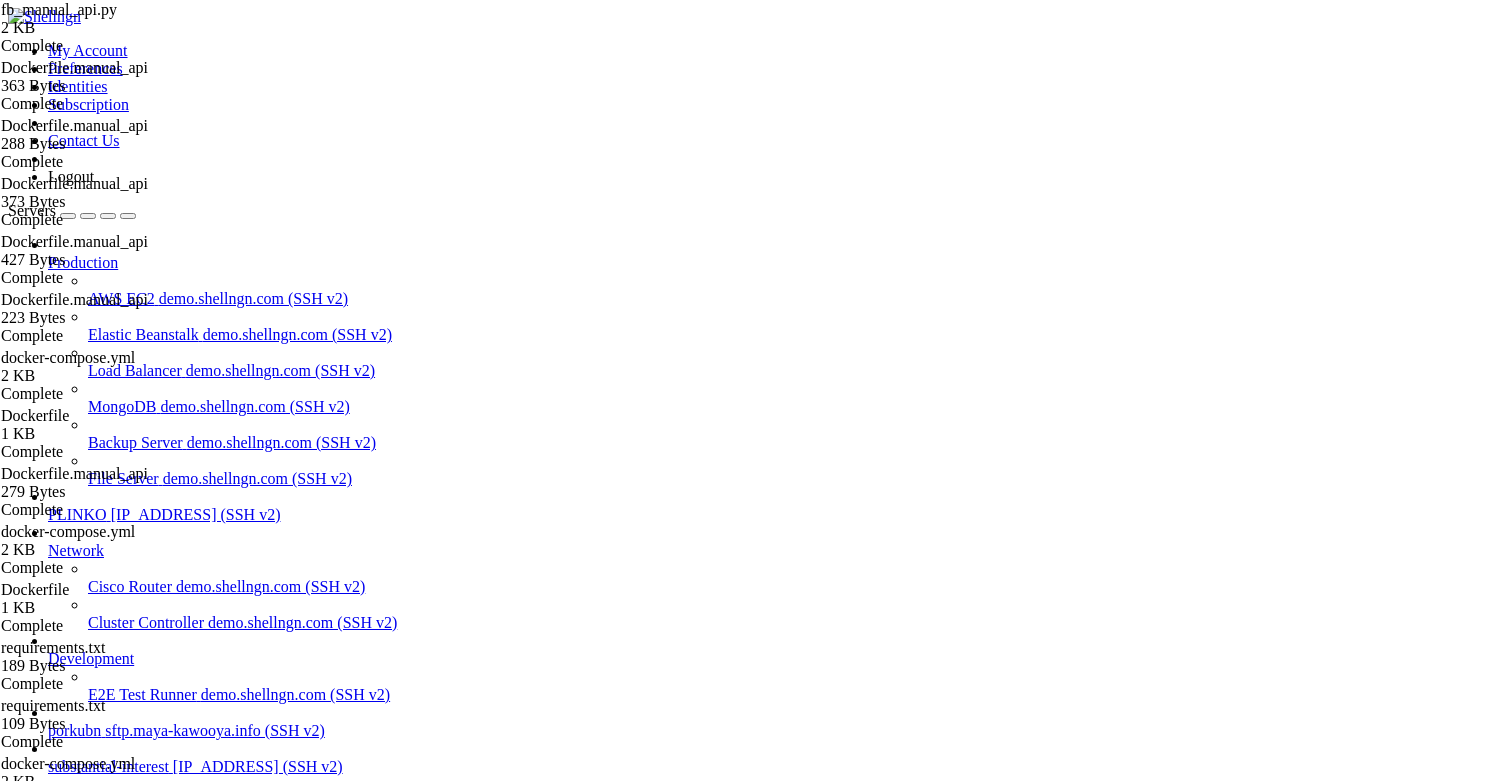 click on "# fb_manual_api.py from   fastapi   import   FastAPI ,   HTTPException from   pydantic   import   BaseModel import   psycopg ,   os ,   datetime   as   dt # from fetch_ads import upsert           # переиспользуем! app       =   FastAPI ( ) CONN      =   os . getenv ( "DATABASE_URL" ) class   Row ( BaseModel ) :       report_date :   dt . date       account_id :    str       ad_id :         str       offer_id :      str       buyer_id :      str       idcreo :        str       note :          str   |   None   =   ""       campaign_name :   str       ad_name :        str       inline_link_clicks :   int   =   0       leads :           int   =   0       registrations :   int   =   0       purchases :       int   =   0       spend :           float       currency :        str       agency :          str   |   None   =   "<manual>"       soc_name :        str   |   None   =   "<manual>"       spend_usd :       float   |   None   =   None       ad_url :          str   |   None   =   "" class   Payload" at bounding box center [779, 2406] 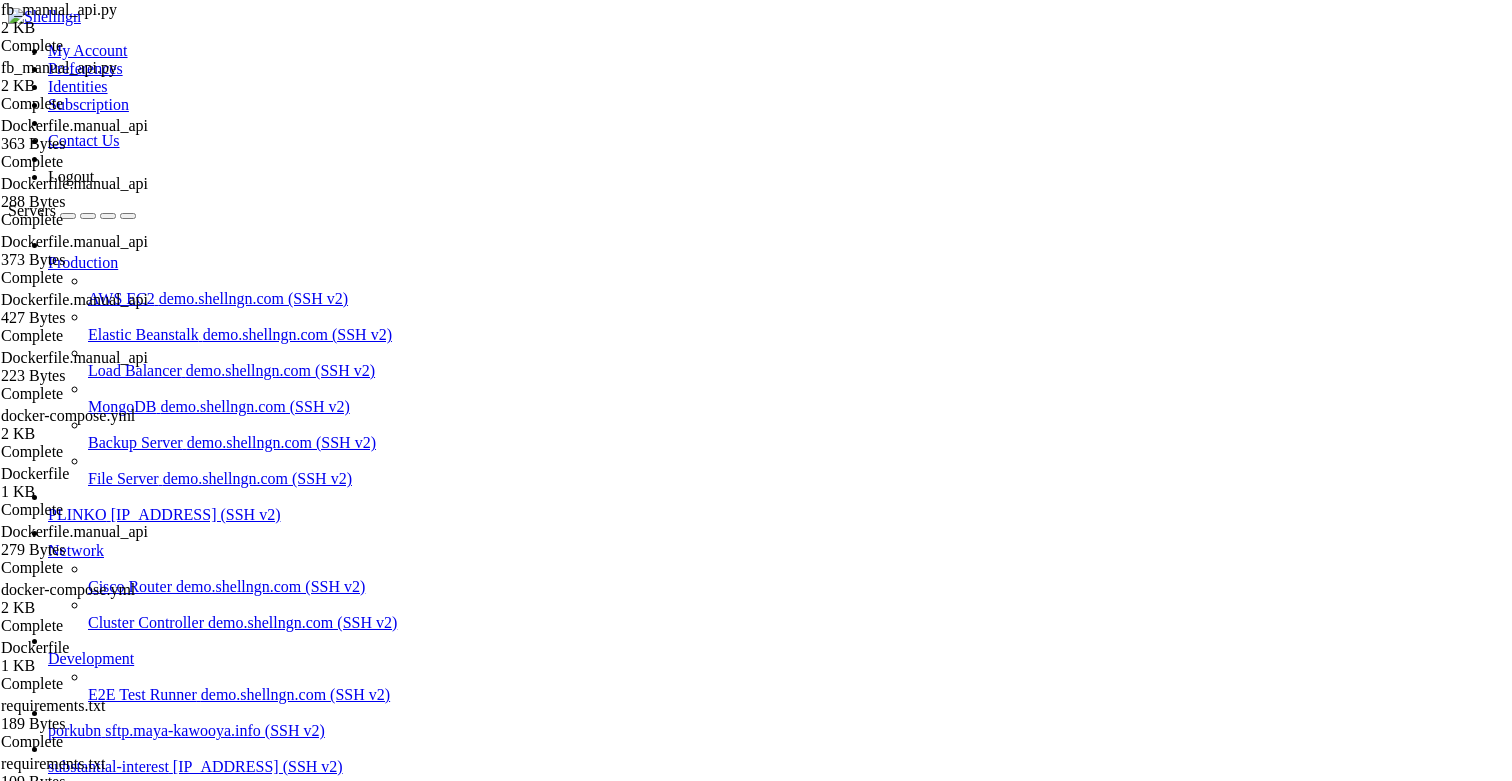 click on "# fb_manual_api.py from   fastapi   import   FastAPI ,   HTTPException from   pydantic   import   BaseModel import   psycopg ,   os ,   datetime   as   dt # from fetch_ads import upsert           # переиспользуем! app       =   FastAPI ( ) CONN      =   os . getenv ( "DATABASE_URL" ) class   Row ( BaseModel ) :       report_date :   dt . date       account_id :    str       ad_id :         str       offer_id :      str       buyer_id :      str       idcreo :        str       note :          str   |   None   =   ""       campaign_name :   str       ad_name :        str       inline_link_clicks :   int   =   0       leads :           int   =   0       registrations :   int   =   0       purchases :       int   =   0       spend :           float       currency :        str       agency :          str   |   None   =   "<manual>"       soc_name :        str   |   None   =   "<manual>"       spend_usd :       float   |   None   =   None       ad_url :          str   |   None   =   "" class   Payload" at bounding box center [779, 2406] 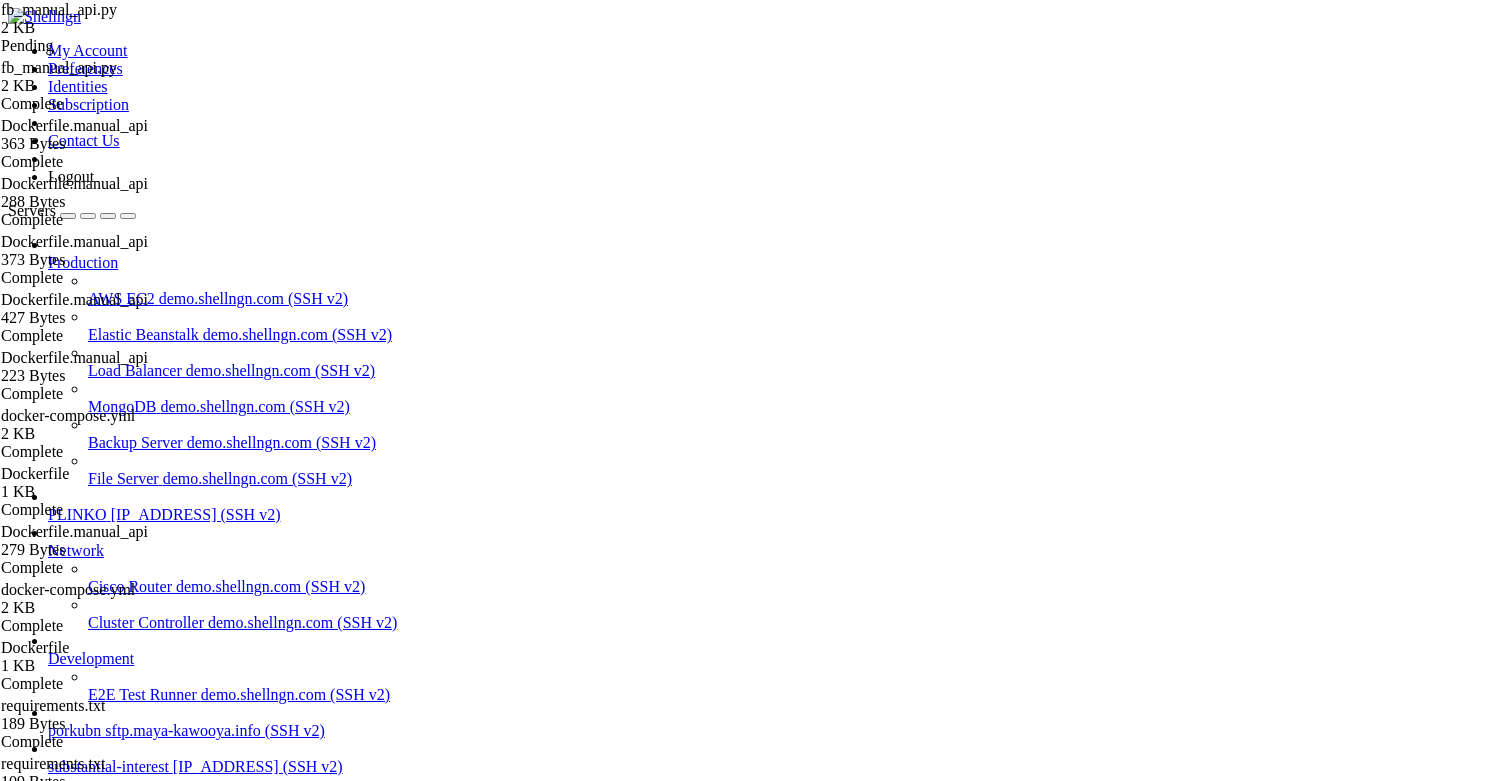 click on "Reconnect" at bounding box center (48, 1991) 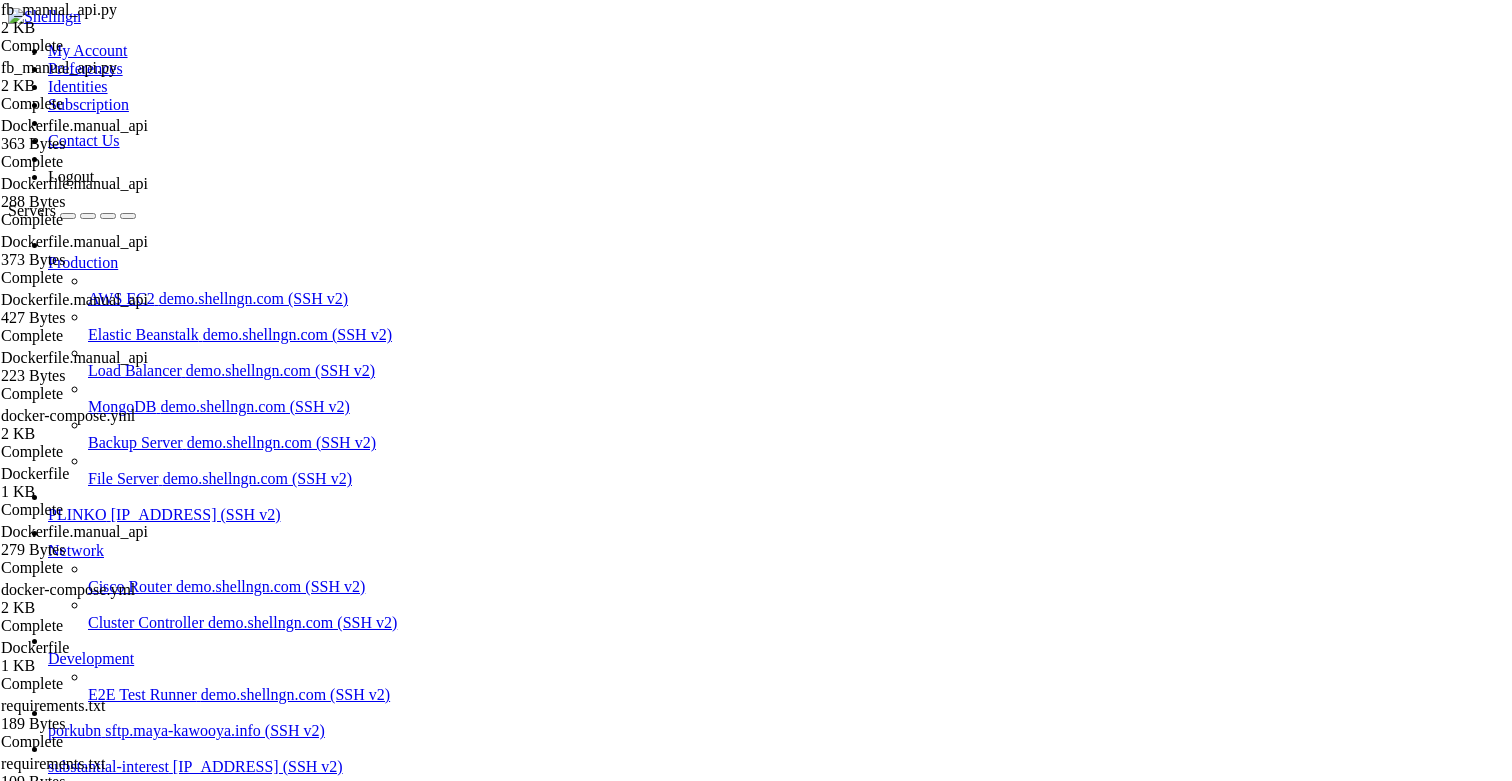 scroll, scrollTop: 0, scrollLeft: 0, axis: both 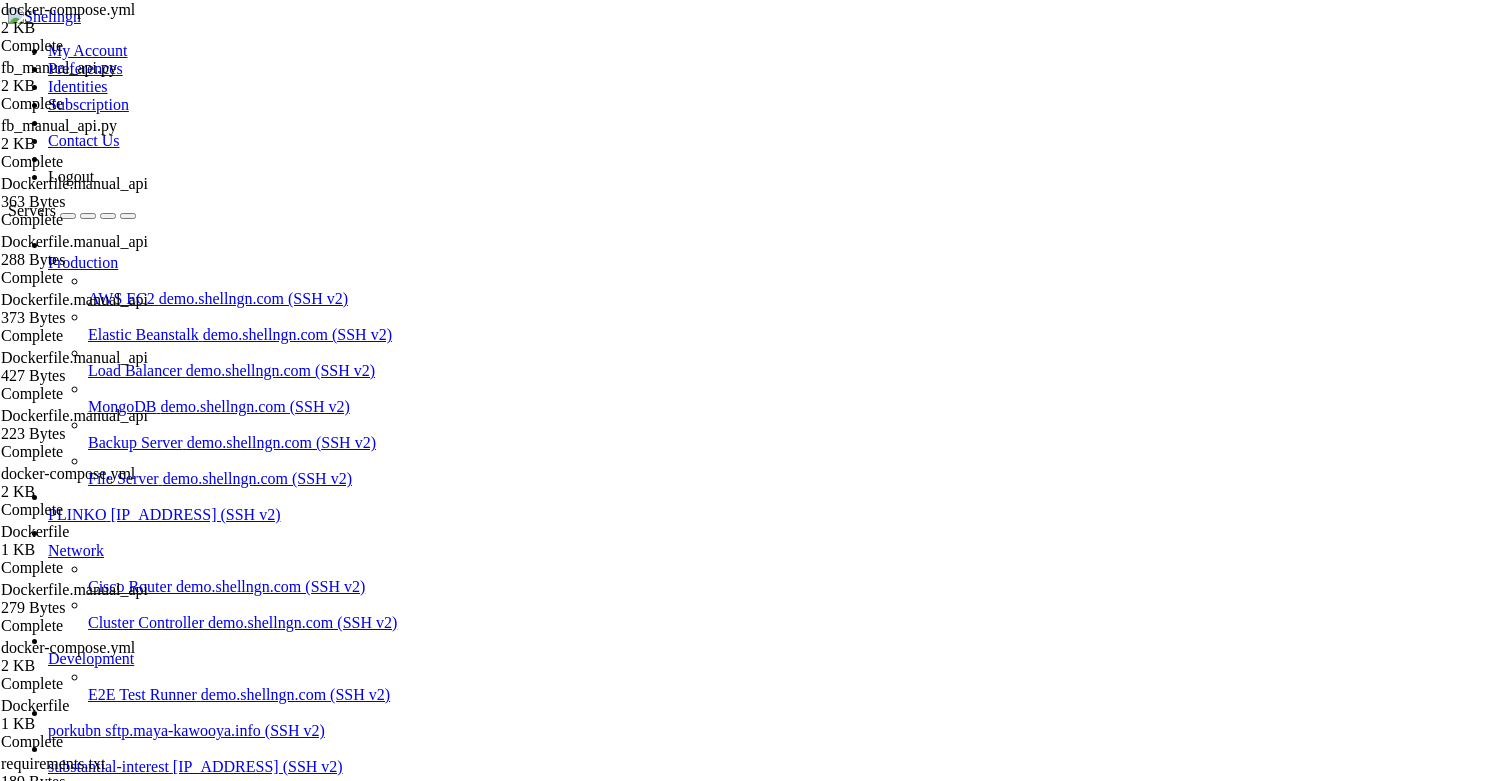 click on "volumes :         -  ./project-id-7334803228924158085-53fd79a65f73.json:/run/secrets/sa.json:ro      depends_on :   [ postgres ]      entrypoint :   >          /bin/sh -c "python /app/fetch_ads.py &amp;&amp; sleep 86400"             partner_fetcher :      build :  ./partner_fetcher      restart :  unless-stopped      env_file :  .env      environment :         -  GOOGLE_SA_JSON_PATH=/run/secrets/project-id-7334803228924158085-53fd79a65f73.json      volumes :         -  ./project-id-7334803228924158085-53fd79a65f73.json:/run/secrets/project-id-7334803228924158085-53fd79a65f73.json:ro      depends_on :   [ postgres ]      entrypoint :   >          /bin/sh -c "while :; do python /app/fetch_partner.py &amp;&amp; sleep 86400; done"    metabase :      image :  metabase/metabase:latest      restart :  unless-stopped      ports :   [ "3000:3000" ]      environment :         MB_DB_FILE :  /metabase-data/metabase.db    # ← явно указываем      volumes :         -  metabase-data:/metabase-data              manual_api" at bounding box center (779, 2397) 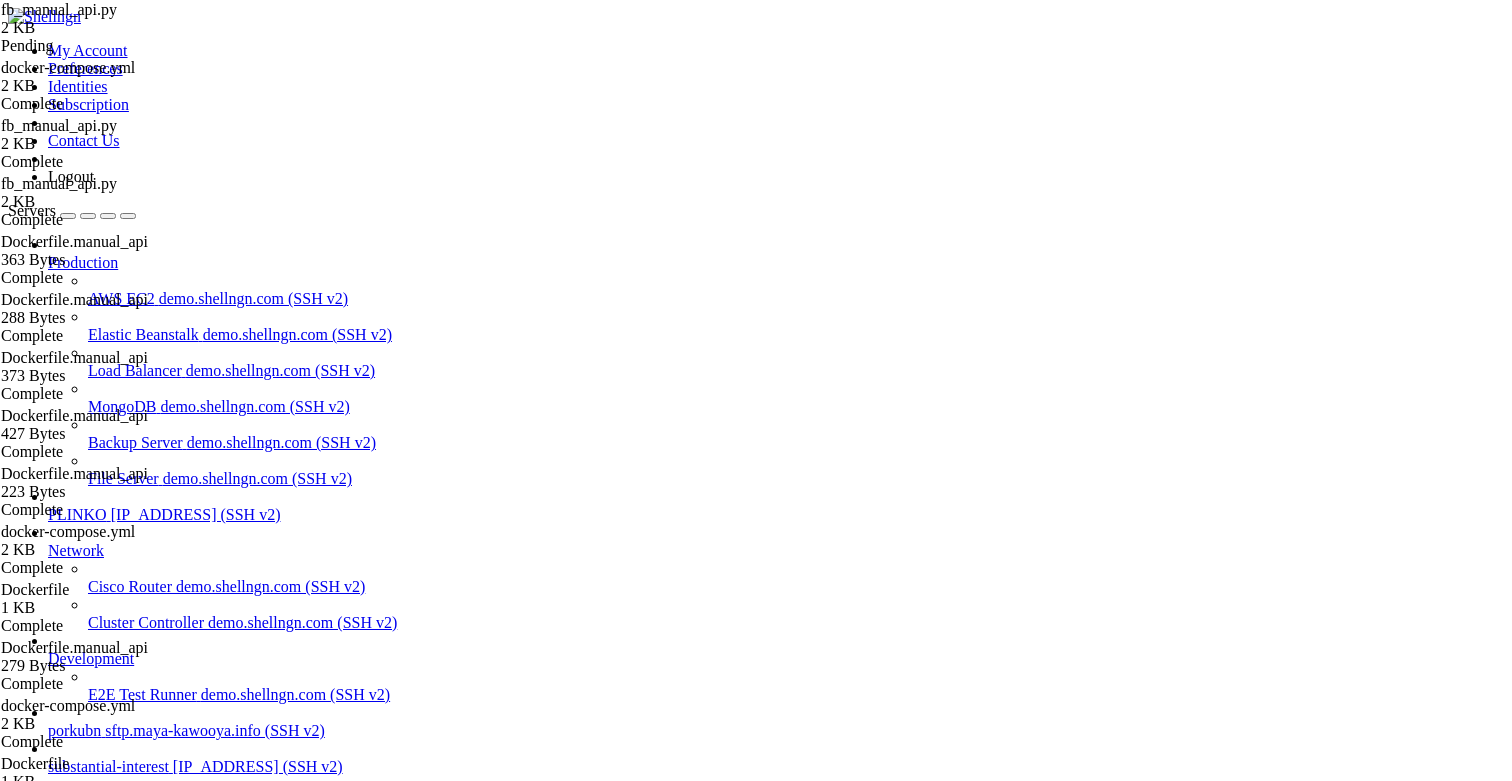 click on "Reconnect" at bounding box center [48, 1991] 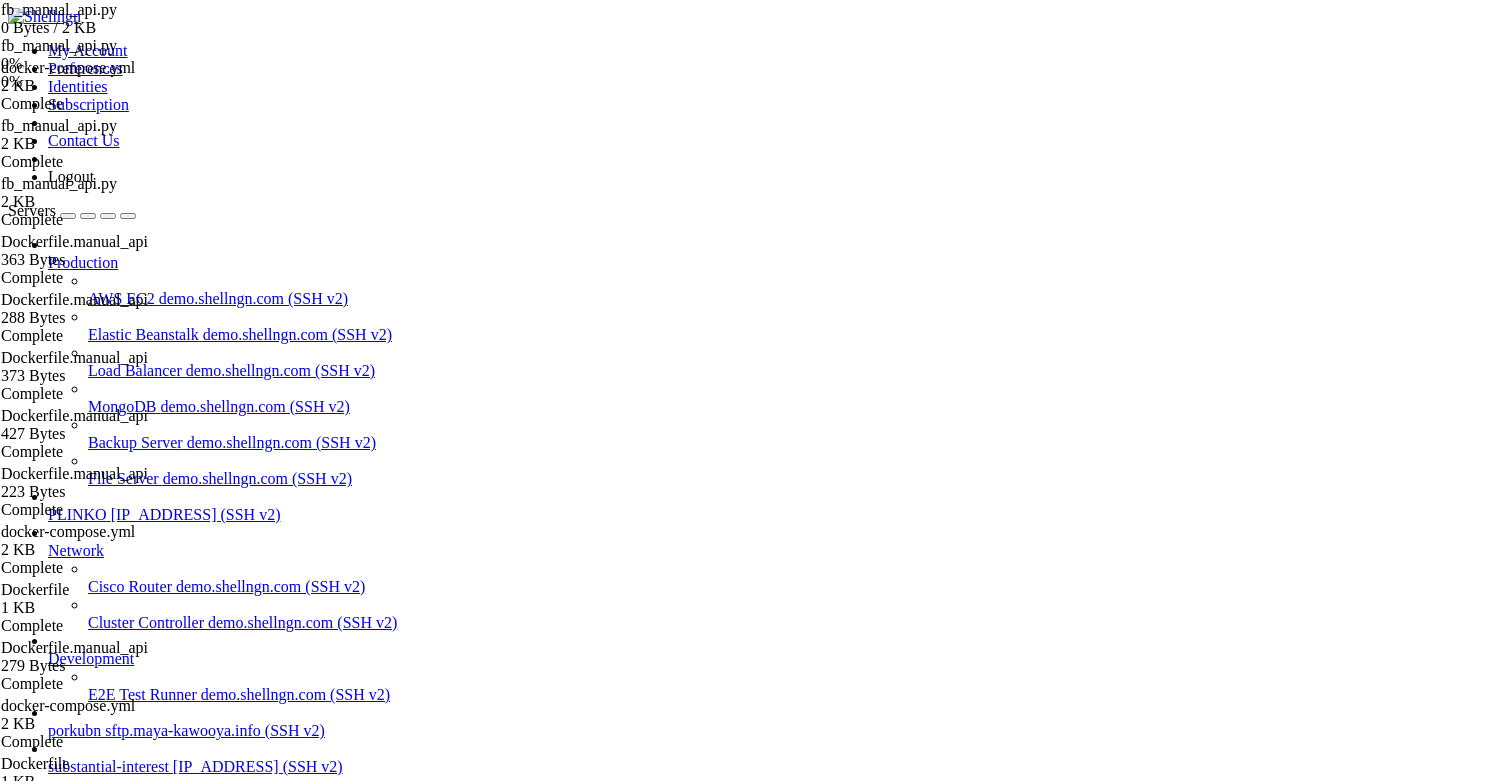 click at bounding box center [1212, 1531] 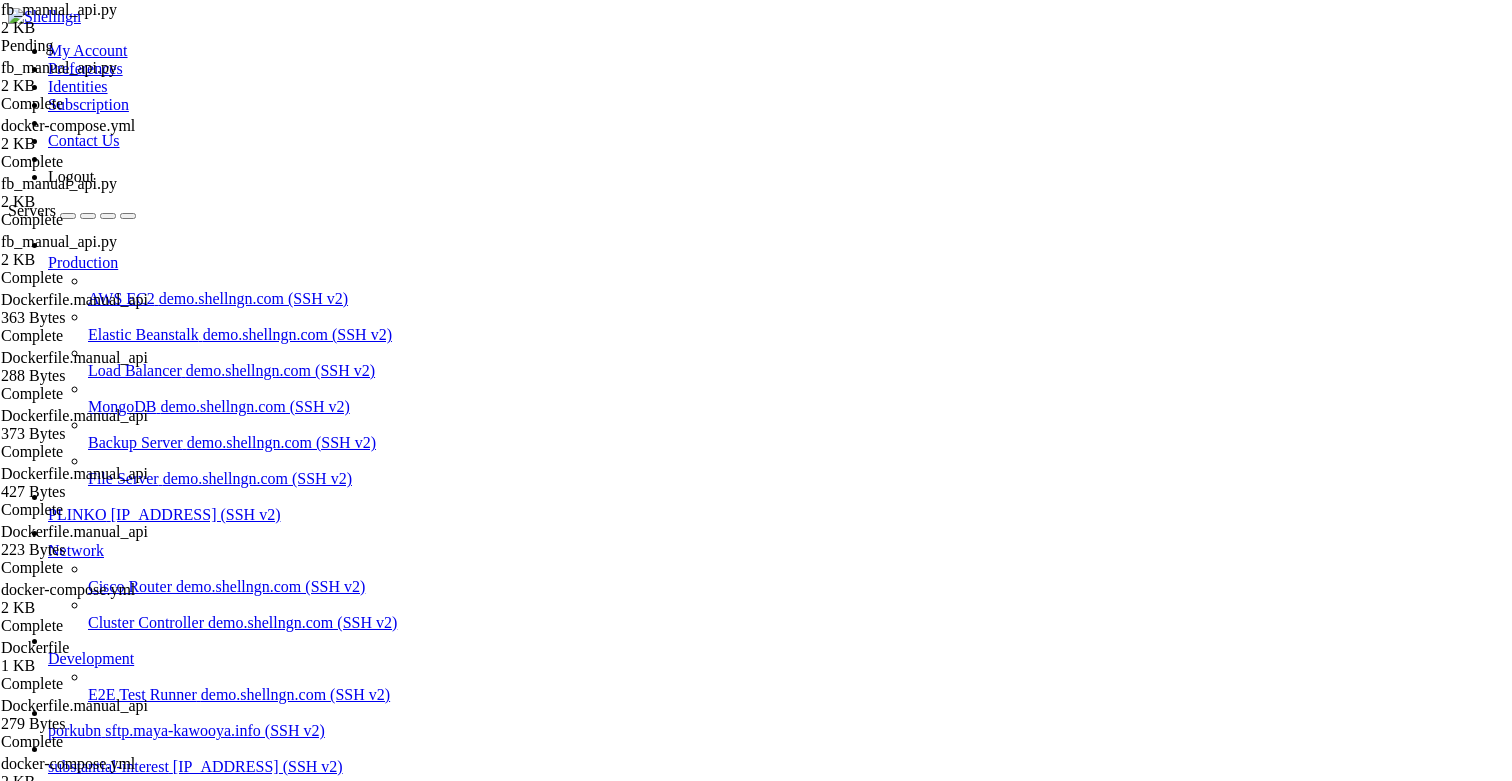 click on "# fb_manual_api.py from   fastapi   import   FastAPI ,   HTTPException from   pydantic   import   BaseModel import   psycopg ,   os ,   datetime   as   dt # from fetch_ads import upsert           # переиспользуем! app       =   FastAPI ( ) CONN      =   os . getenv ( "DATABASE_URL" ) class   Row ( BaseModel ) :       report_date :   dt . date       account_id :    str       ad_id :         str       offer_id :      str       buyer_id :      str       idcreo :        str       note :          str   |   None   =   ""       campaign_name :   str       ad_name :        str       inline_link_clicks :   int   =   0       leads :           int   =   0       registrations :   int   =   0       purchases :       int   =   0       spend :           float       currency :        str       agency :          str   |   None   =   "<manual>"       soc_name :        str   |   None   =   "<manual>"       spend_usd :       float   |   None   =   None       ad_url :          str   |   None   =   "" class   Payload" at bounding box center (779, 2406) 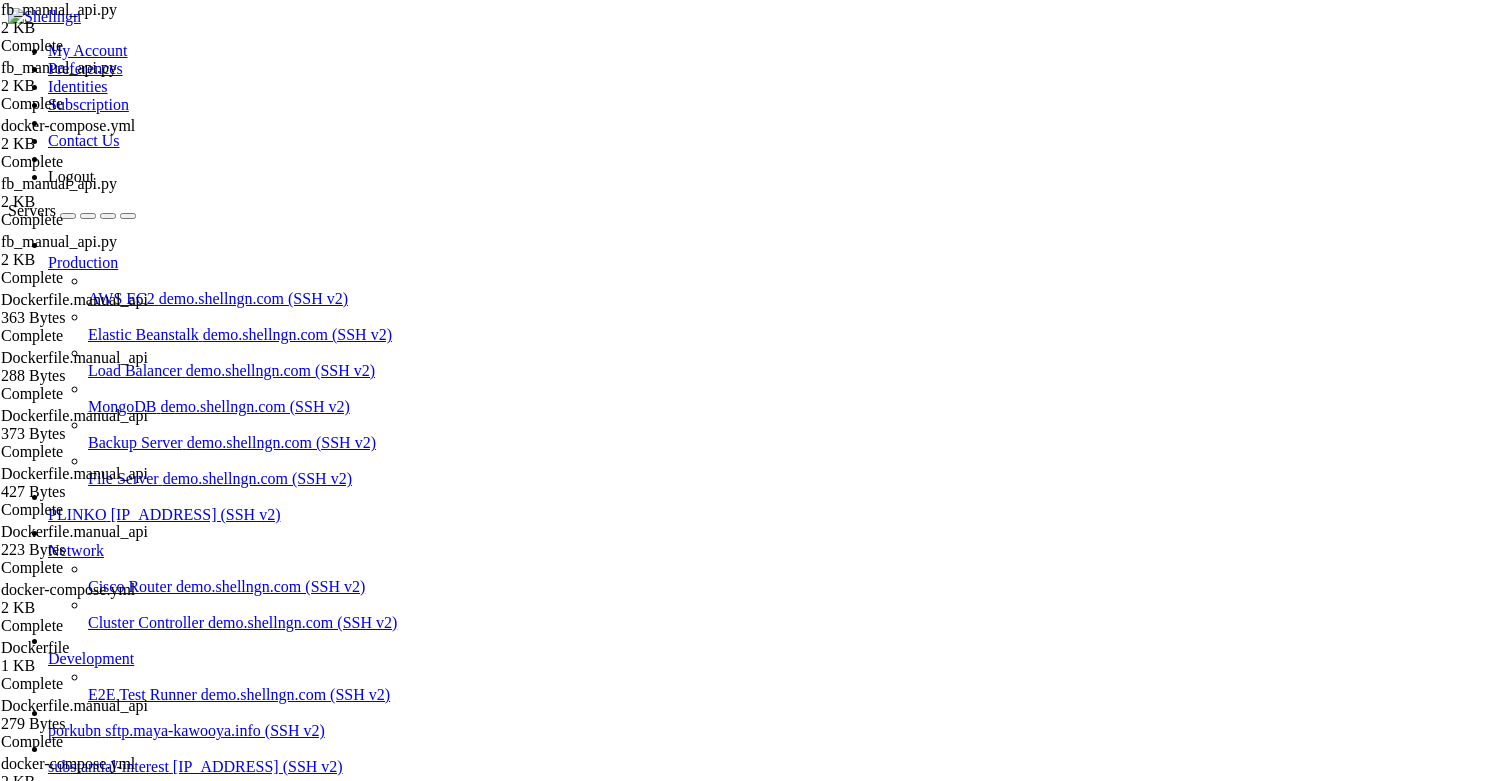 type on "# fb_manual_api.py" 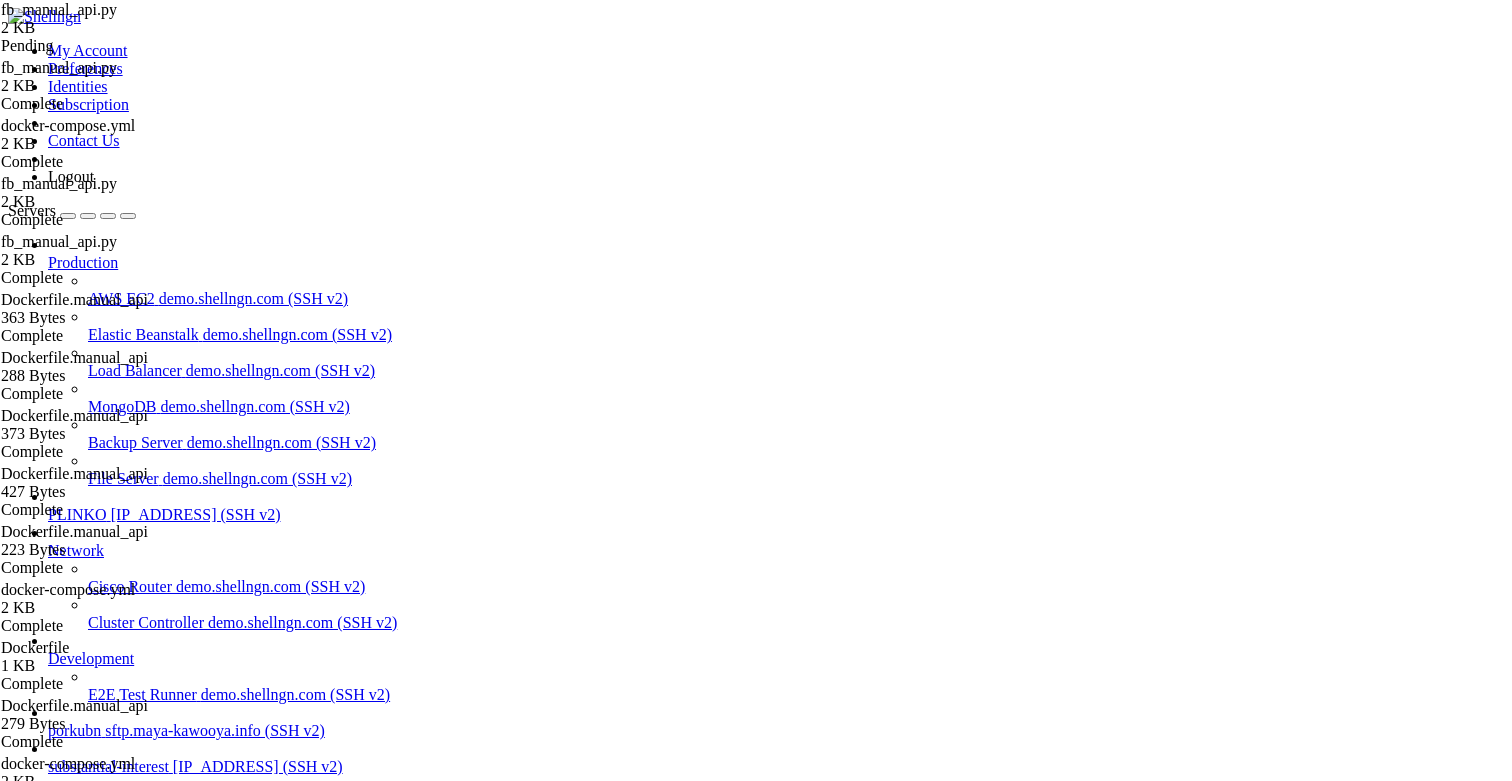 click on "Reconnect" at bounding box center (48, 1991) 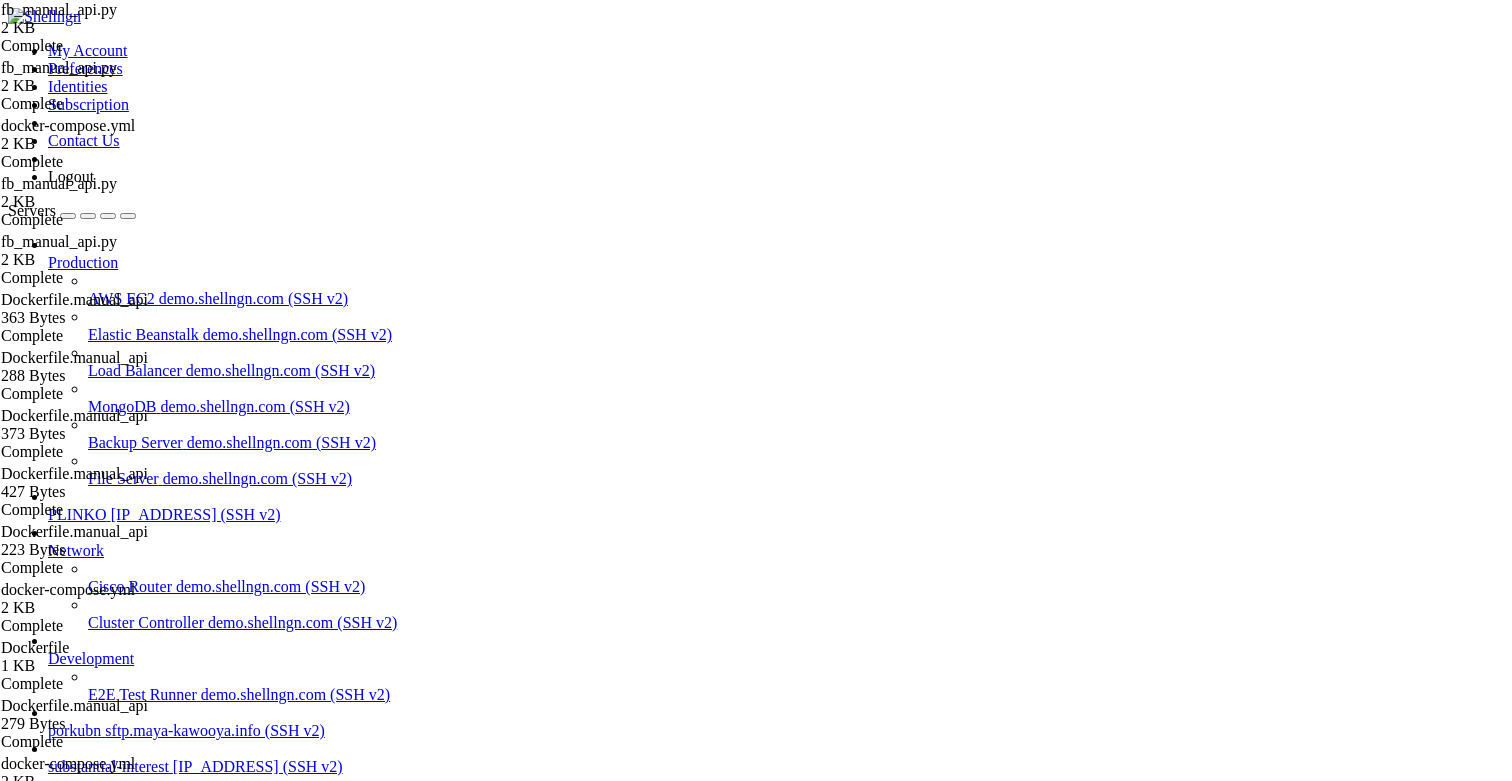click on "substantial-interest" at bounding box center (108, 834) 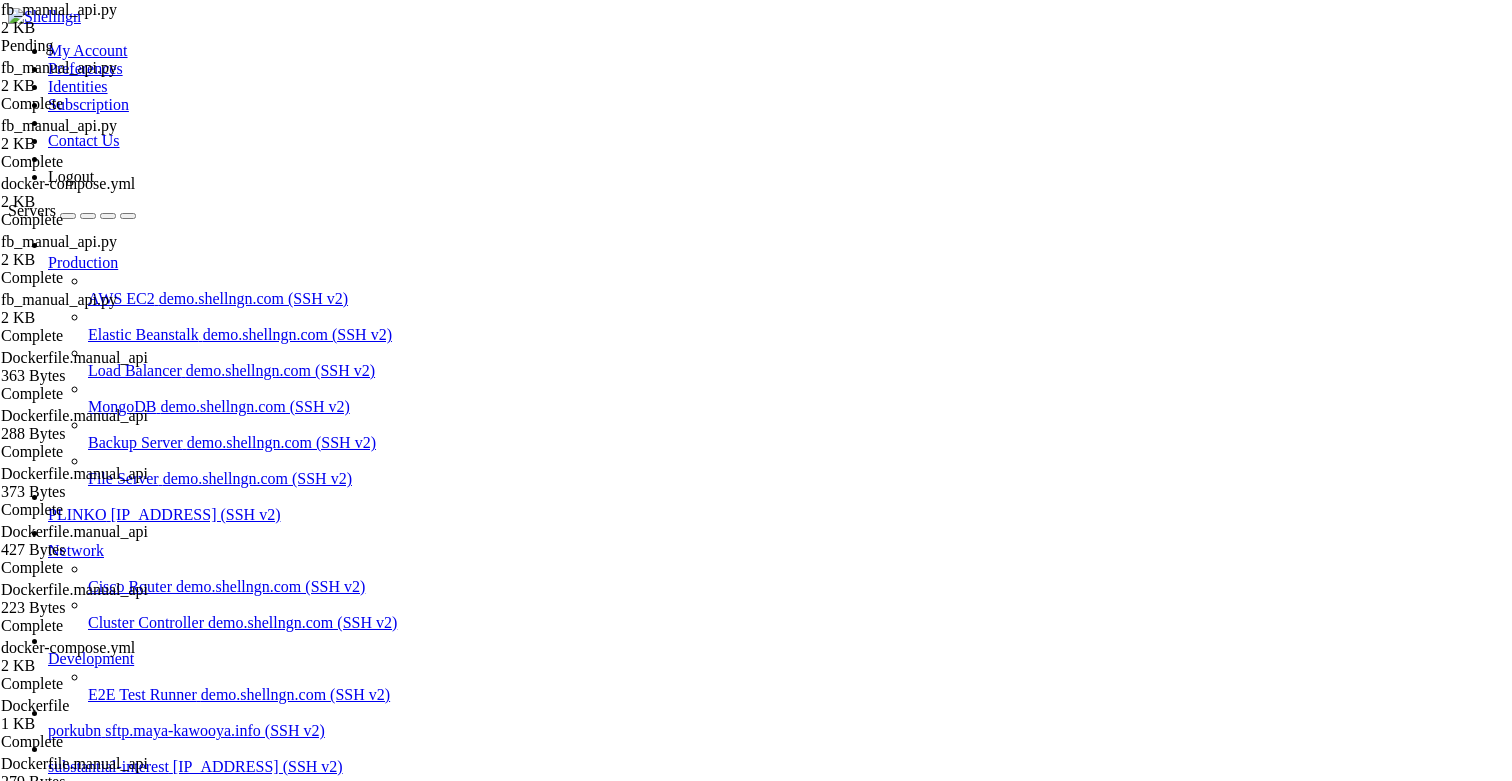 click on "Reconnect" at bounding box center (756, 1991) 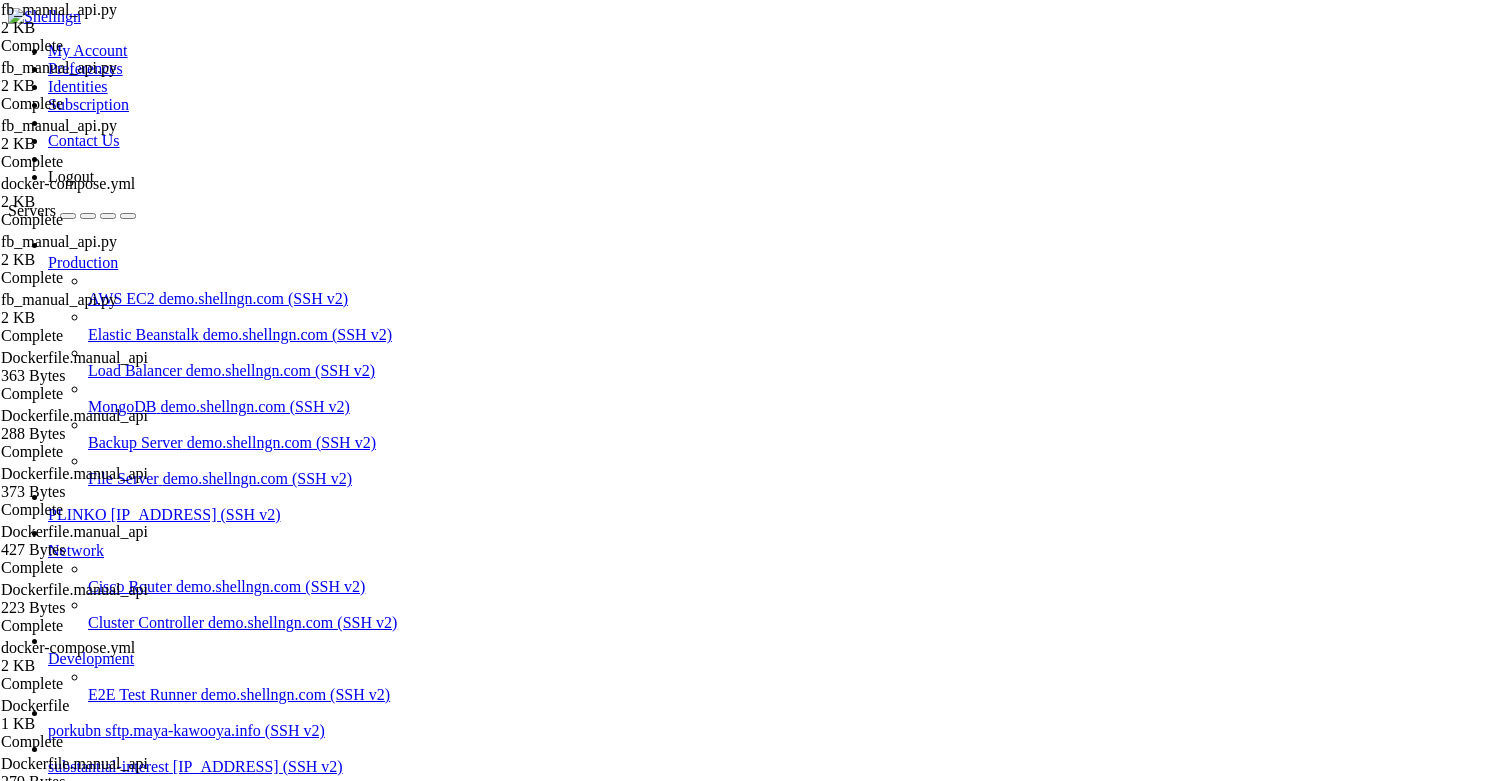 click on "# fb_manual_api.py from   fastapi   import   FastAPI ,   HTTPException from   pydantic   import   BaseModel import   psycopg ,   os ,   datetime   as   dt # from fetch_ads import upsert           # переиспользуем! app       =   FastAPI ( ) CONN      =   os . getenv ( "DATABASE_URL" ) class   Row ( BaseModel ) :       # даты       report_date :   dt . date       date_start   :   dt . date       date_stop    :   dt . date       # ключи       account_id :    str       ad_id :         str       offer_id :      str       # разбивка из ad‑name       buyer_id :      str       idcreo :        str       note :          str   |   None   =   "<manual>"       # названия       campaign_name :   str       ad_name :         str       # метрики       inline_link_clicks :   int   =   0       leads :           int   =   0       registrations :   int   =   0       purchases :       int   =   0       spend :           float       spend_usd :       float   |   None   =   None    :" at bounding box center (779, 2406) 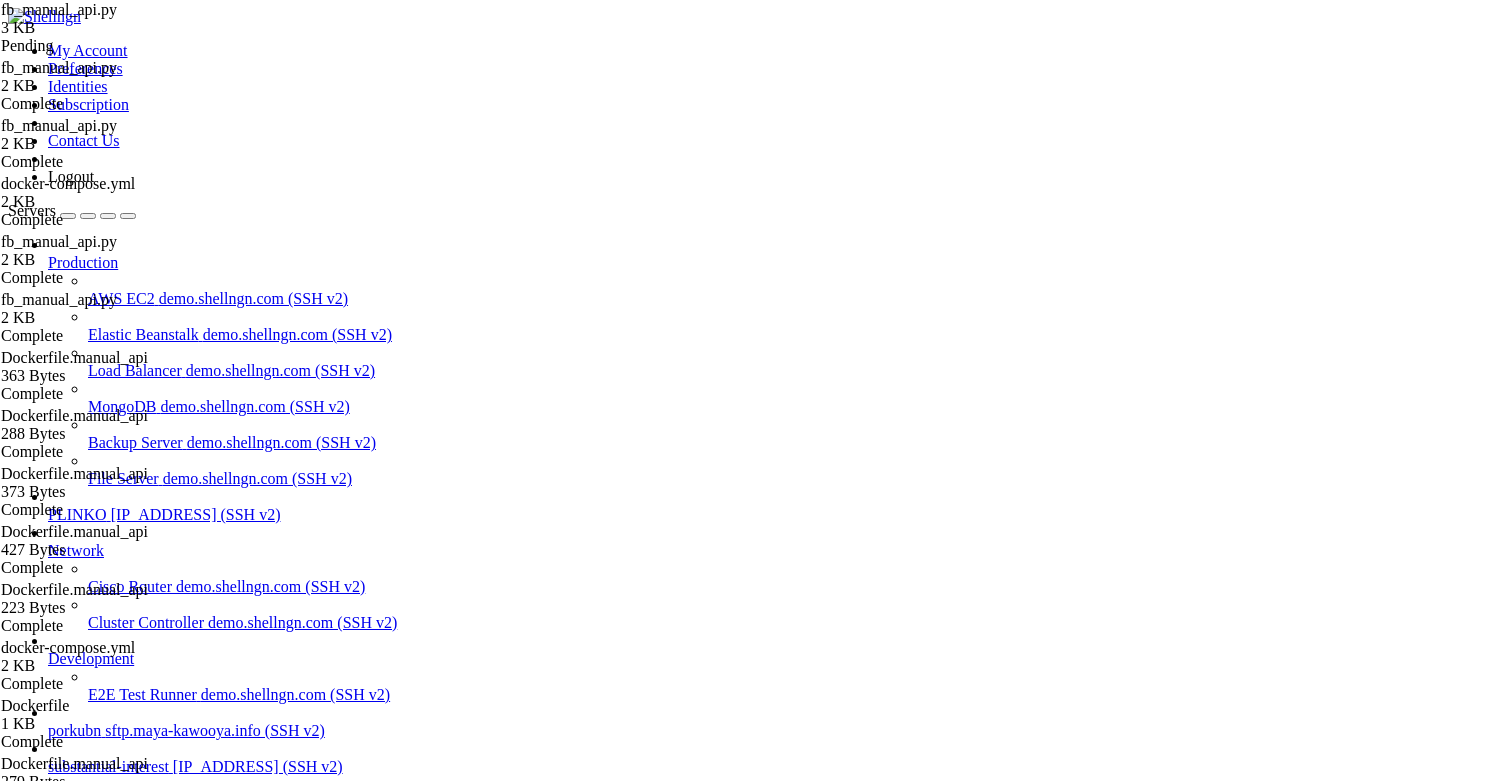 click on "Reconnect" at bounding box center (48, 1991) 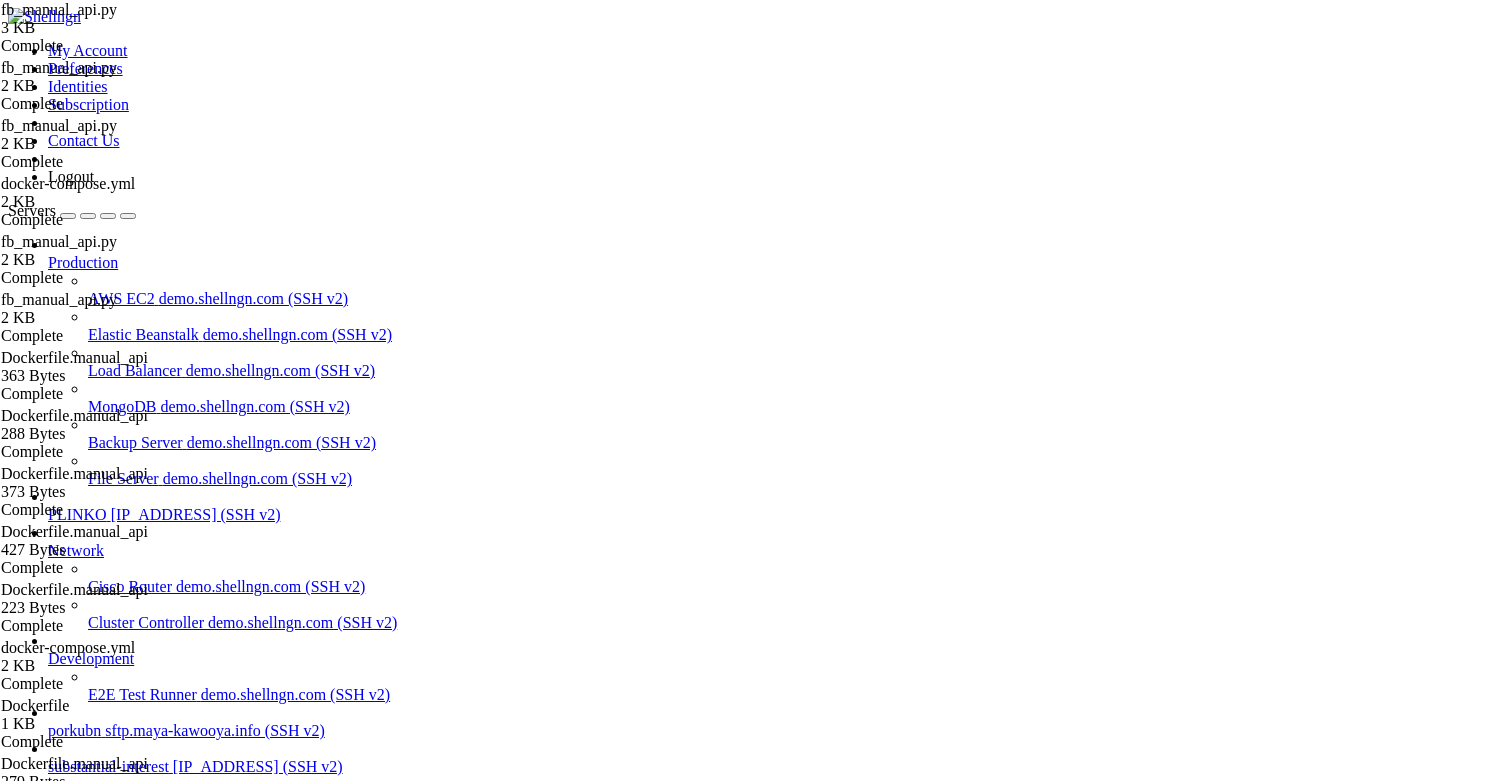 scroll, scrollTop: 0, scrollLeft: 0, axis: both 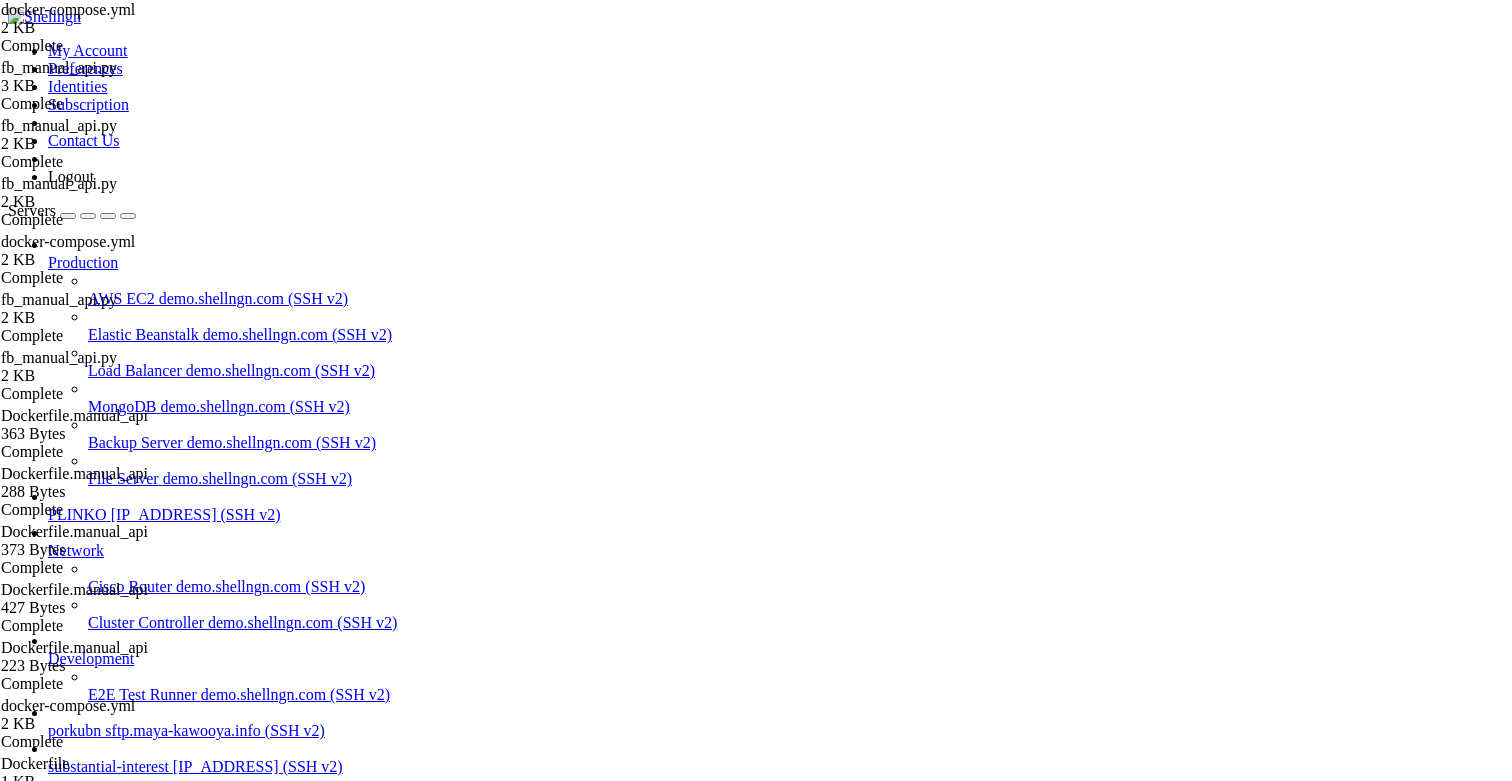 click on "ports :   [ "5432:5432" ]      volumes :         -  pgdata:/var/lib/postgresql/data         -  ./sql:/sql:ro   fetcher :      build :  ./fetcher      restart :  unless-stopped      env_file :  .env      environment :         -  TZ=Etc/GMT-3                                    # UTC · + · 3         -  GOOGLE_SA_JSON_PATH=/run/secrets/sa.json      volumes :         -  ./project-id-7334803228924158085-53fd79a65f73.json:/run/secrets/sa.json:ro      depends_on :   [ postgres ]      entrypoint :   >          /bin/sh -c "python /app/fetch_ads.py & sleep 86400"             partner_fetcher :      build :  ./partner_fetcher      restart :  unless-stopped      env_file :  .env      environment :         -  GOOGLE_SA_JSON_PATH=/run/secrets/project-id-7334803228924158085-53fd79a65f73.json      volumes :         -  ./project-id-7334803228924158085-53fd79a65f73.json:/run/secrets/project-id-7334803228924158085-53fd79a65f73.json:ro      depends_on :   [ postgres ]      entrypoint :   >             metabase :      image :    :" at bounding box center [779, 2393] 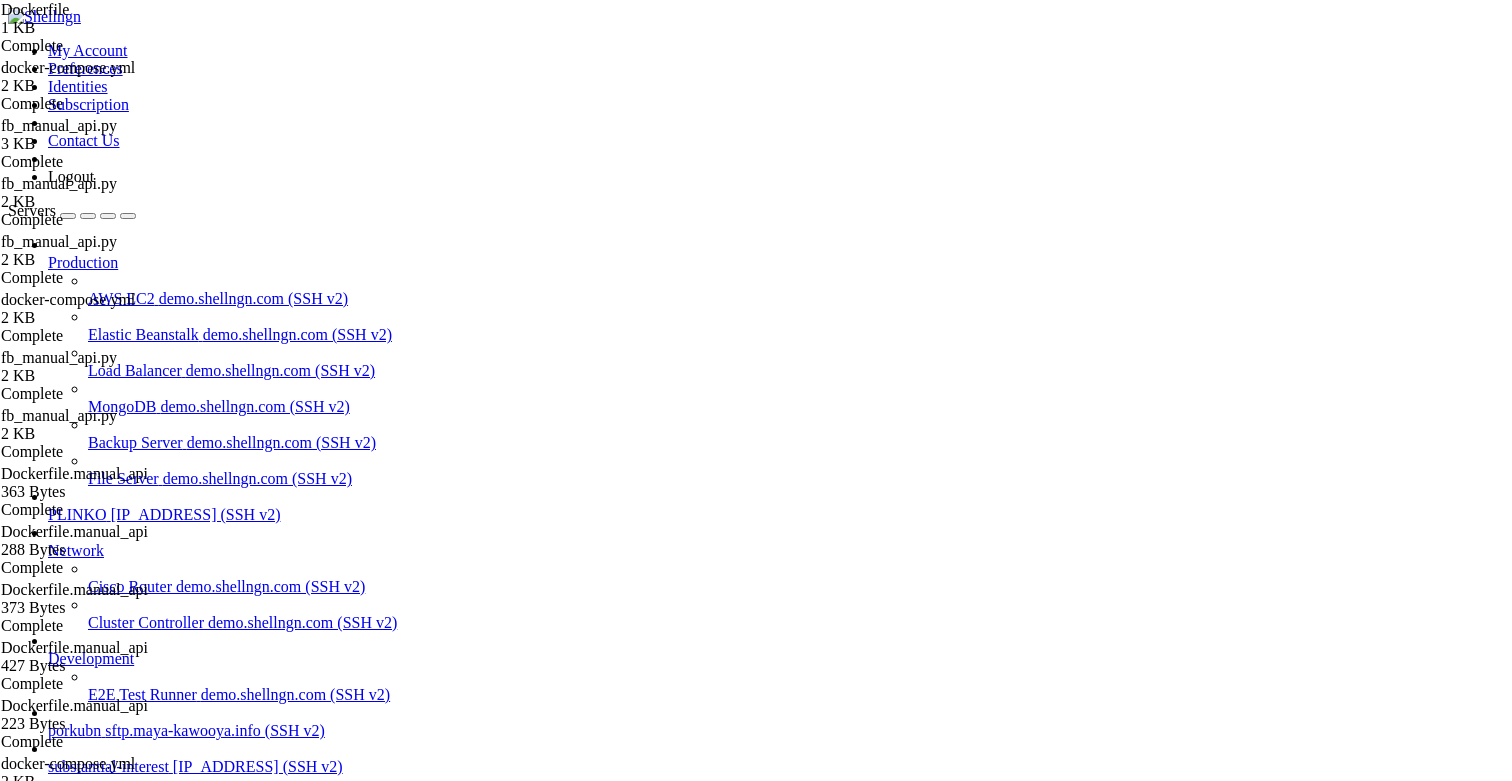 click on "# ──────────────────────────────────────────────────────────────── #  Dockerfile  (каталог fetcher/) # ──────────────────────────────────────────────────────────────── # Базовый образ с · glibc (psycopg) + минимальный размер FROM python:3.11-slim # 1) Рабочая директория WORKDIR /app # 2) Устанавливаем tzdata, чтобы переменная TZ работала RUN apt-get update \  && DEBIAN_FRONTEND=noninteractive apt-get install -y --no-install-recommends tzdata \  && rm -rf /var/lib/apt/lists/* # 3) Python‑зависимости COPY requirements.txt . RUN pip install --no-cache-dir -r requirements.txt COPY fetch_ads.py . # 5) Тайм‑зона контейнера (UTC · + · 3)" at bounding box center [779, 2406] 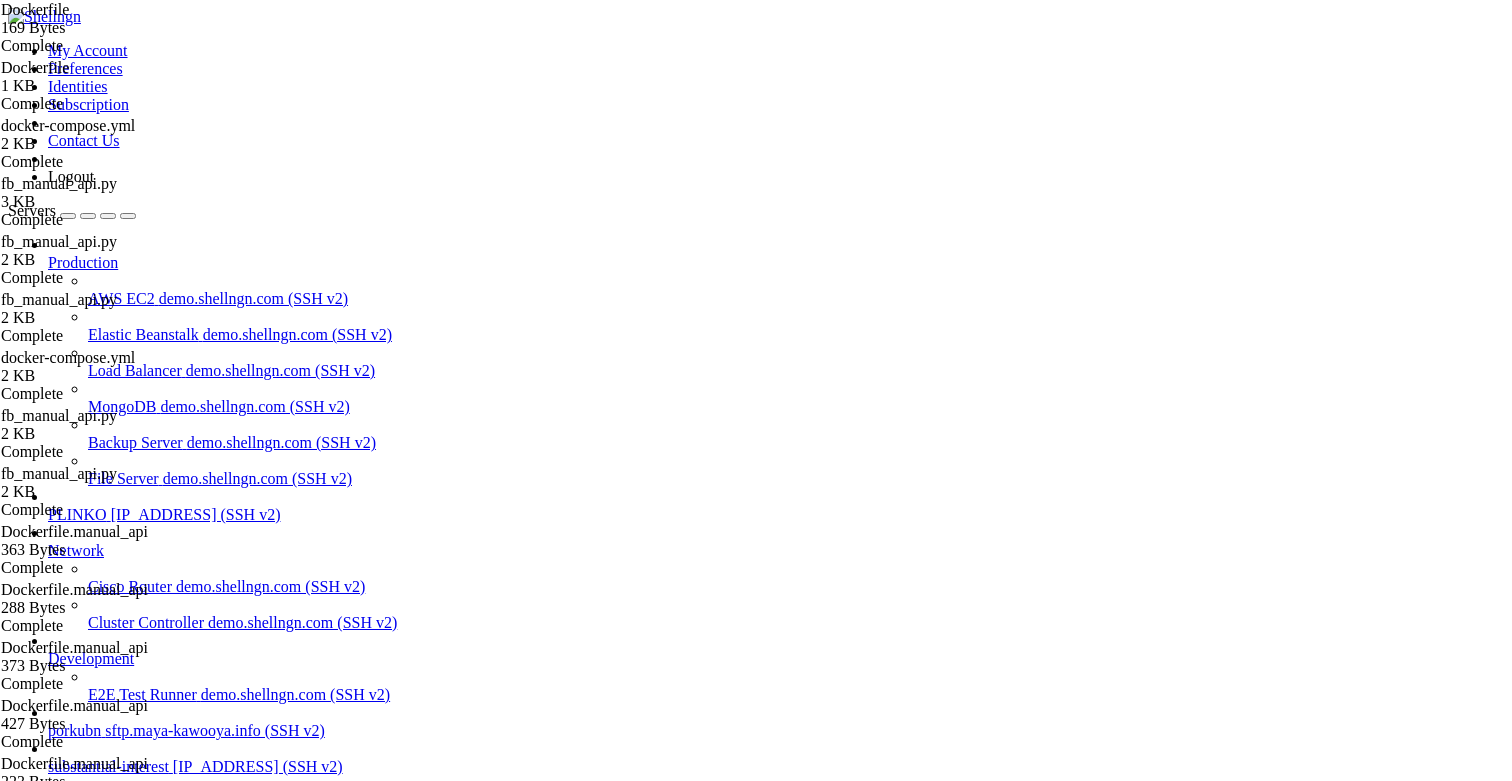 click at bounding box center (56, 2043) 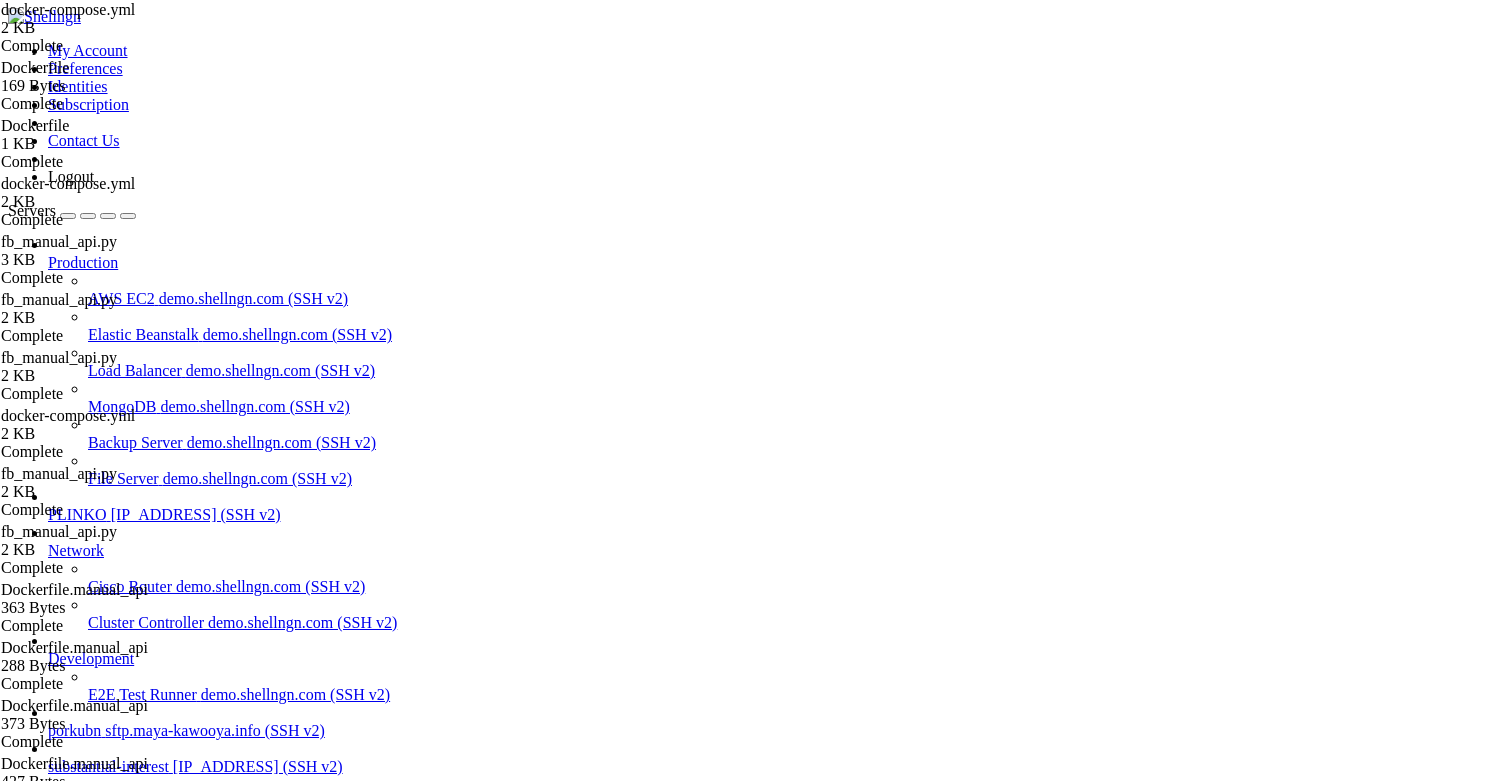 type on "version: "3.9"" 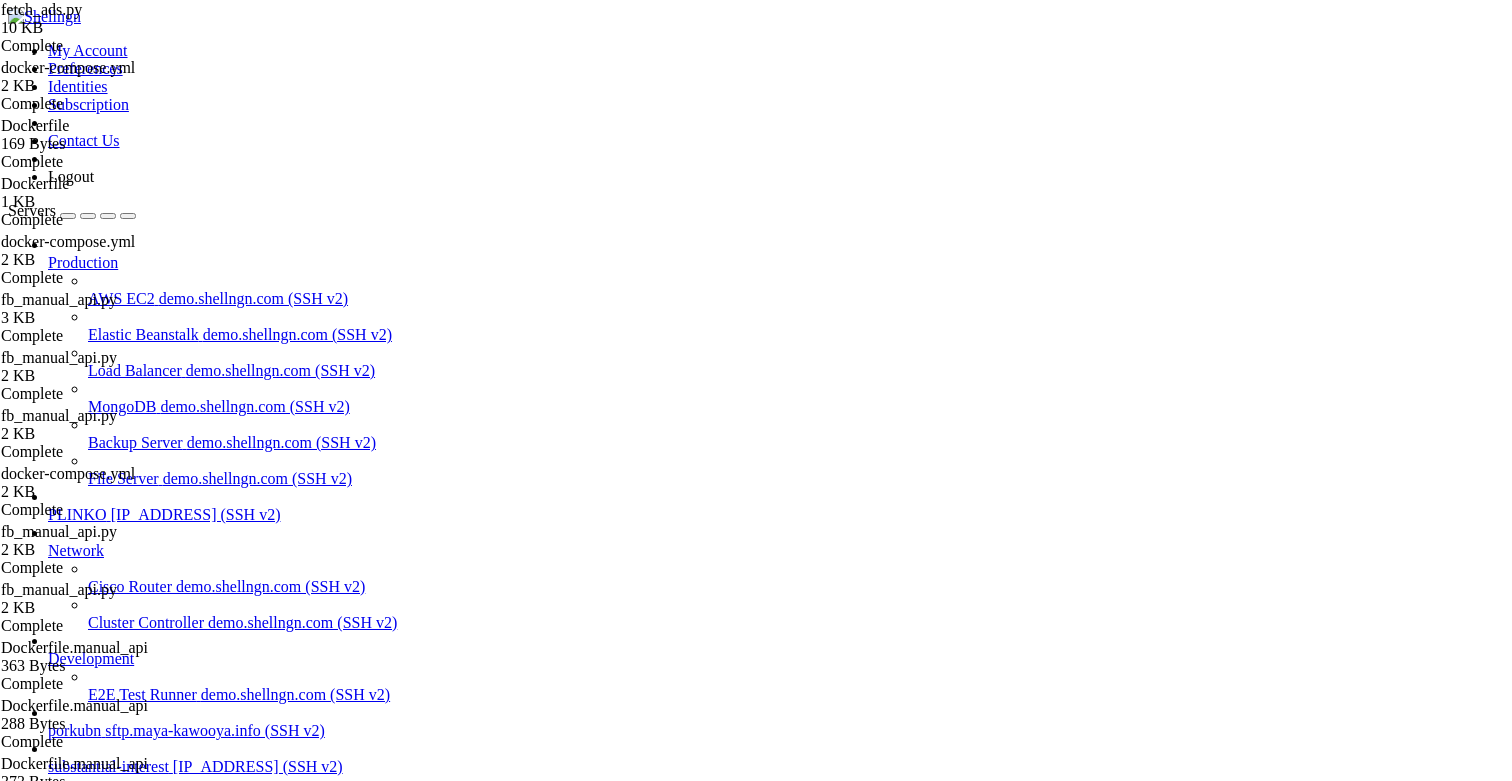 scroll, scrollTop: 933, scrollLeft: 0, axis: vertical 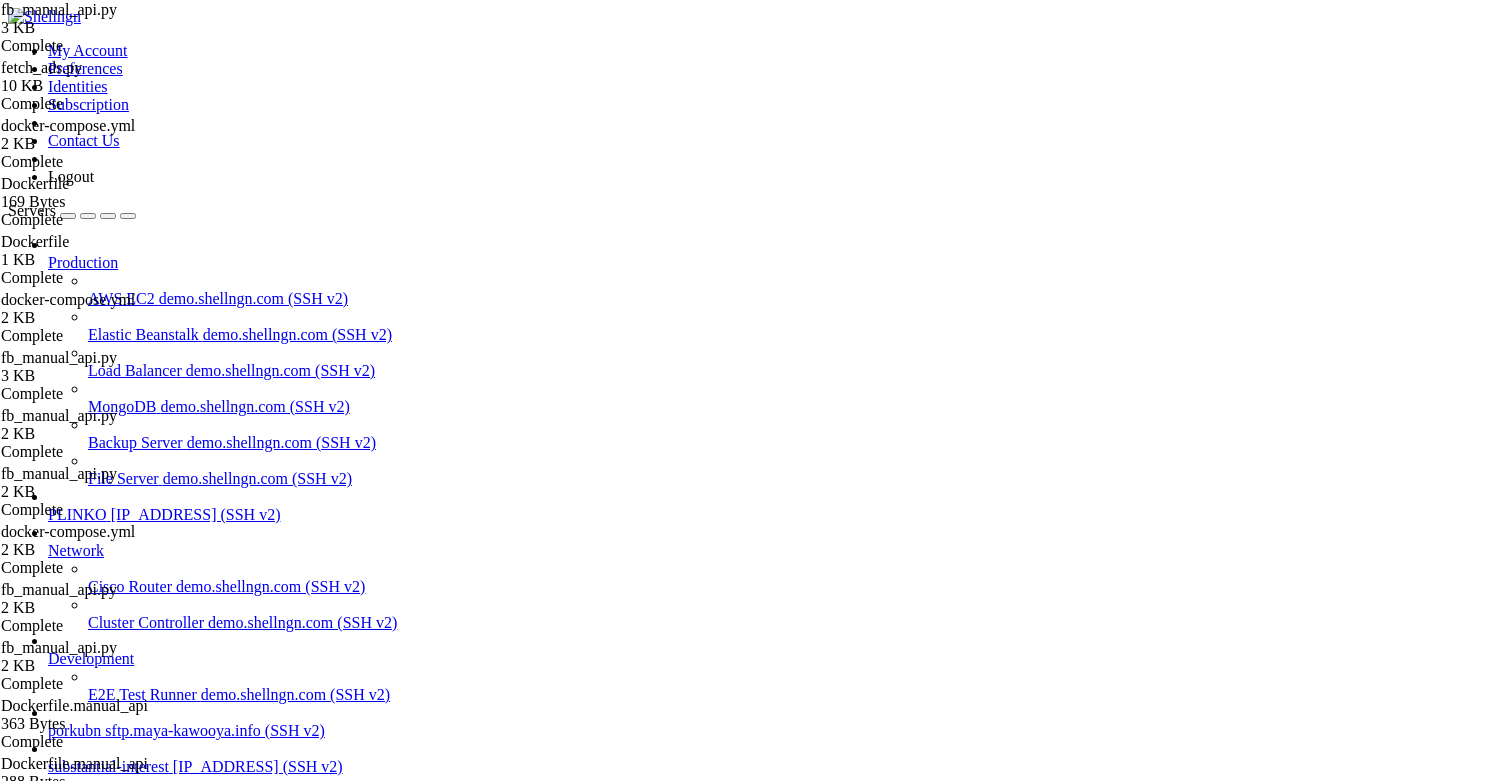 click on "os.getenv("GOOGLE_SA_JSON_PATH"), scopes=scope)" at bounding box center [779, 2391] 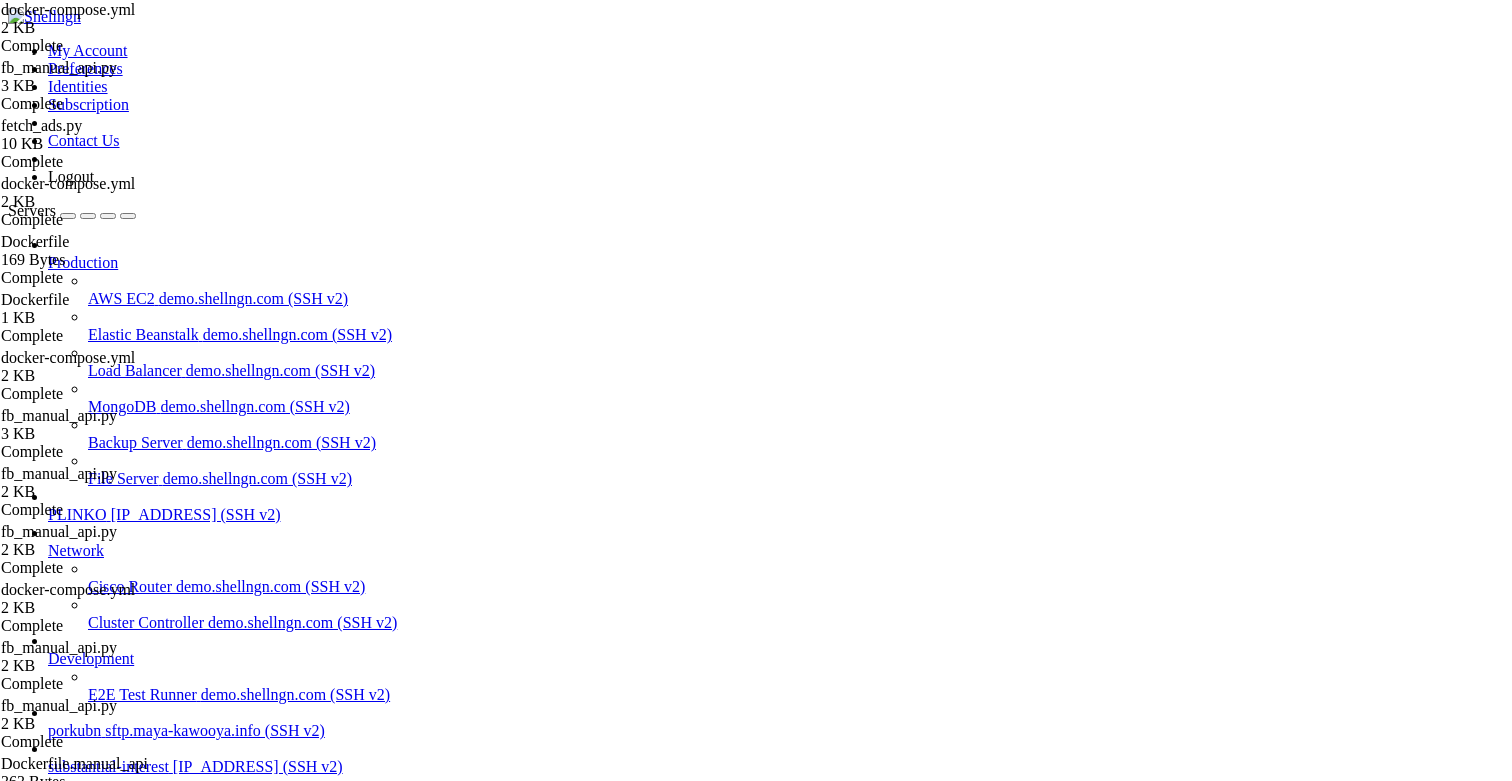 scroll, scrollTop: 170, scrollLeft: 0, axis: vertical 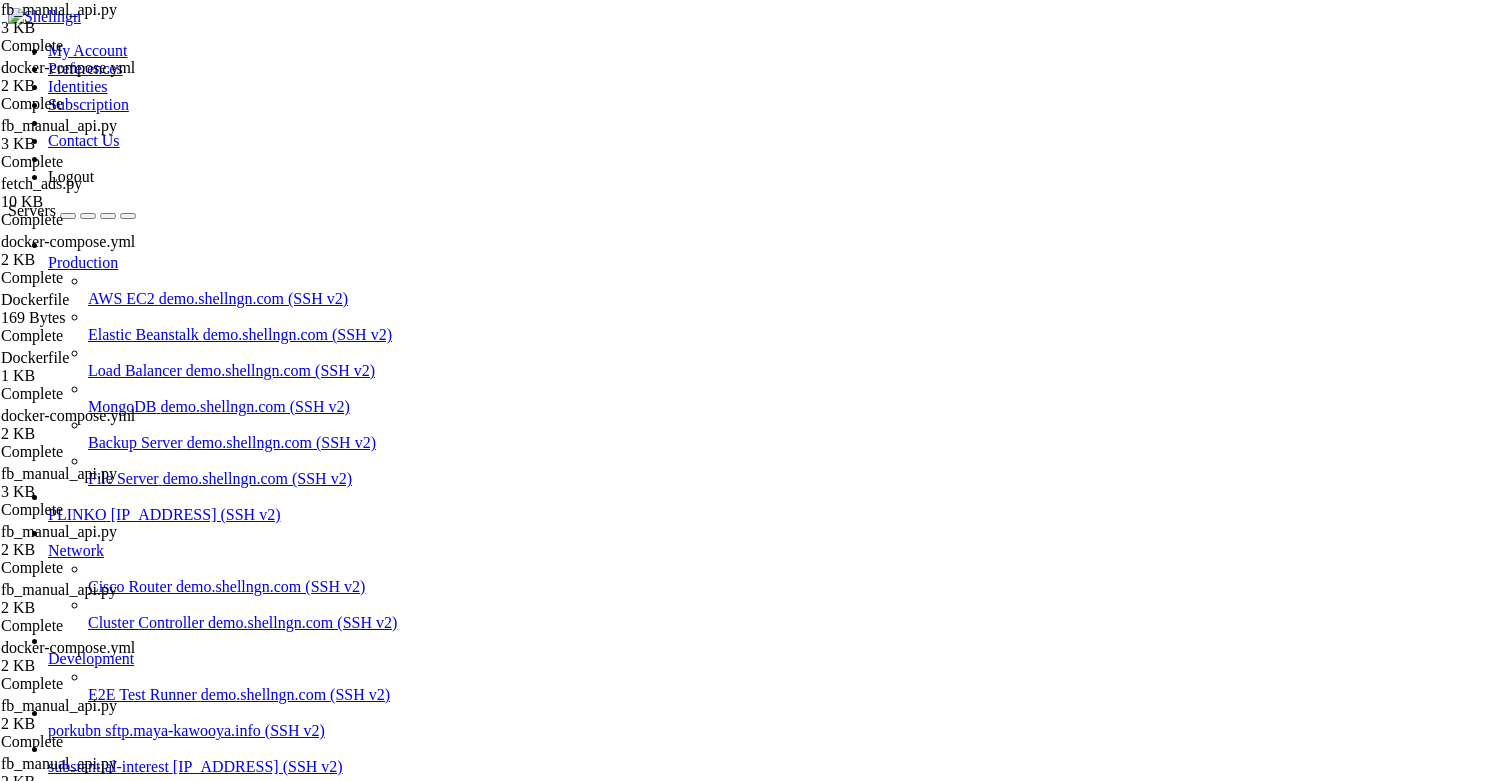 click on "# fb_manual_api.py from   fastapi   import   FastAPI ,   HTTPException from   pydantic   import   BaseModel import   psycopg ,   os ,   datetime   as   dt # from fetch_ads import upsert           # переиспользуем! # ─── новый энд‑поинт для справочника аккаунтов ────────────── from   typing   import   List ,   Dict import   gspread from   google . oauth2 . service_account   import   Credentials app       =   FastAPI ( ) CONN      =   os . getenv ( "DATABASE_URL" ) class   Row ( BaseModel ) :       # даты       report_date :   dt . date       date_start   :   dt . date       date_stop    :   dt . date       # ключи       account_id :    str       ad_id :         str       offer_id :      str       # разбивка из ad‑name       buyer_id :      str       idcreo :        str       note :          str   |   None   =   '<manual>'       # названия       campaign_name :   str       ad_name :         str" at bounding box center (779, 2406) 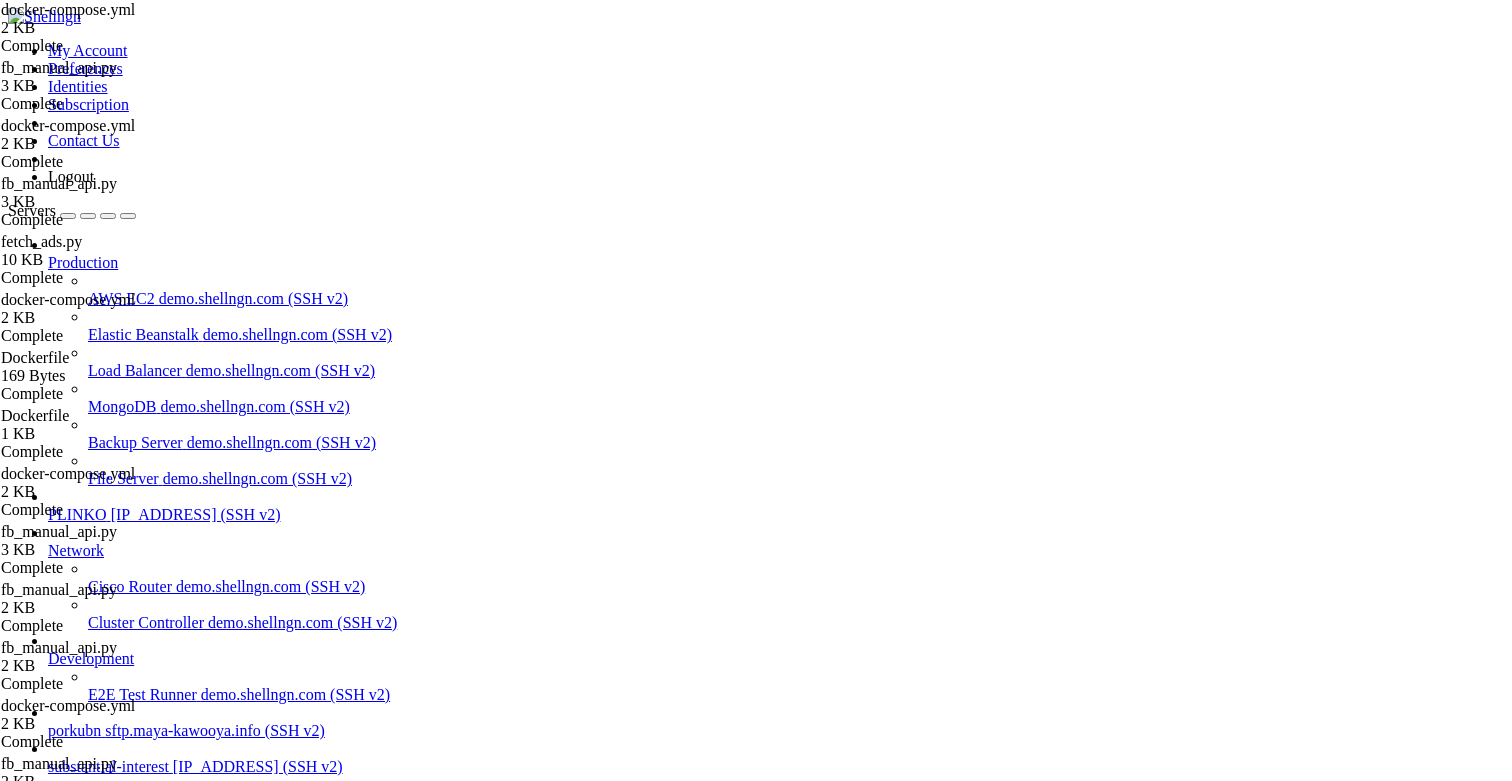 scroll, scrollTop: 409, scrollLeft: 0, axis: vertical 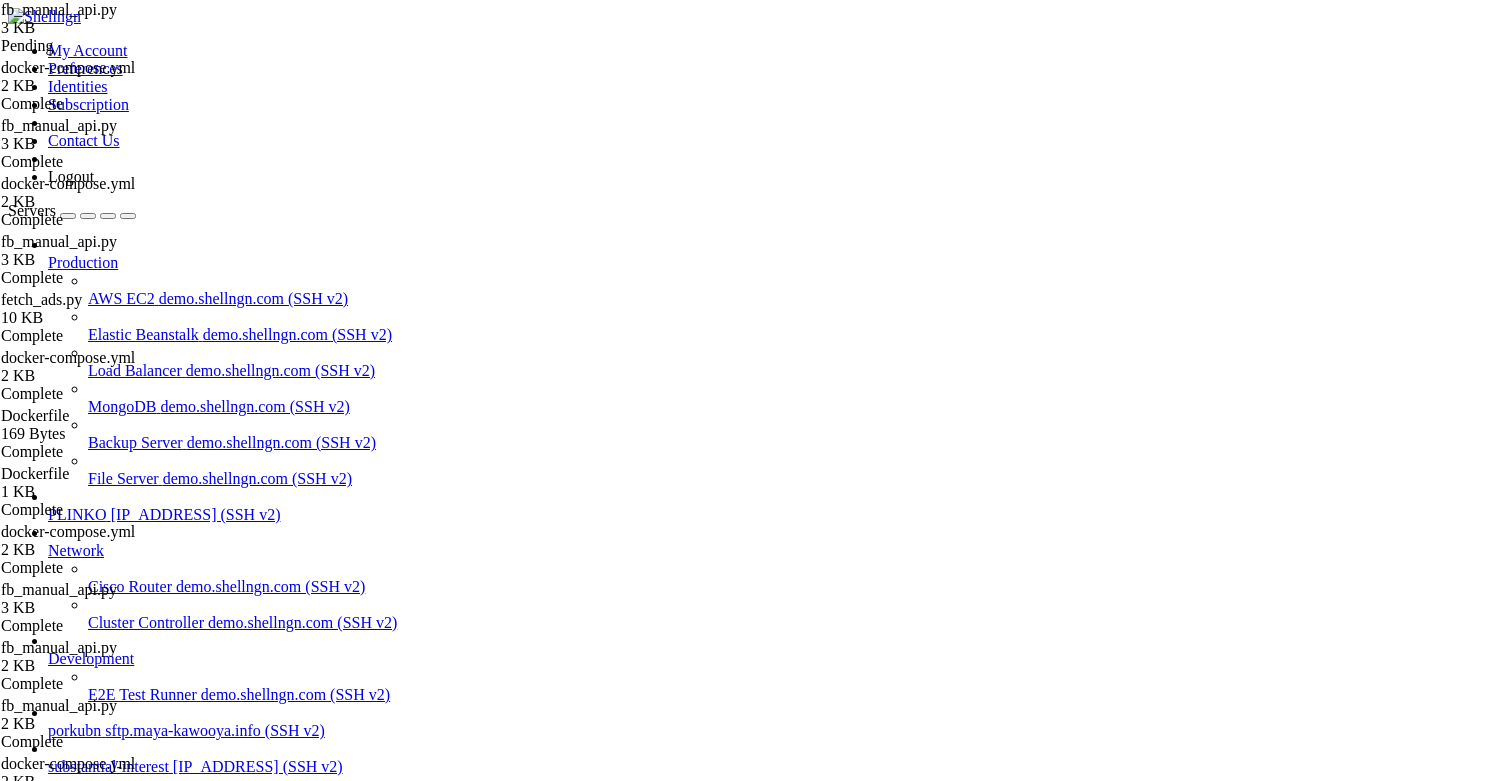 click on "Reconnect" at bounding box center [756, 1991] 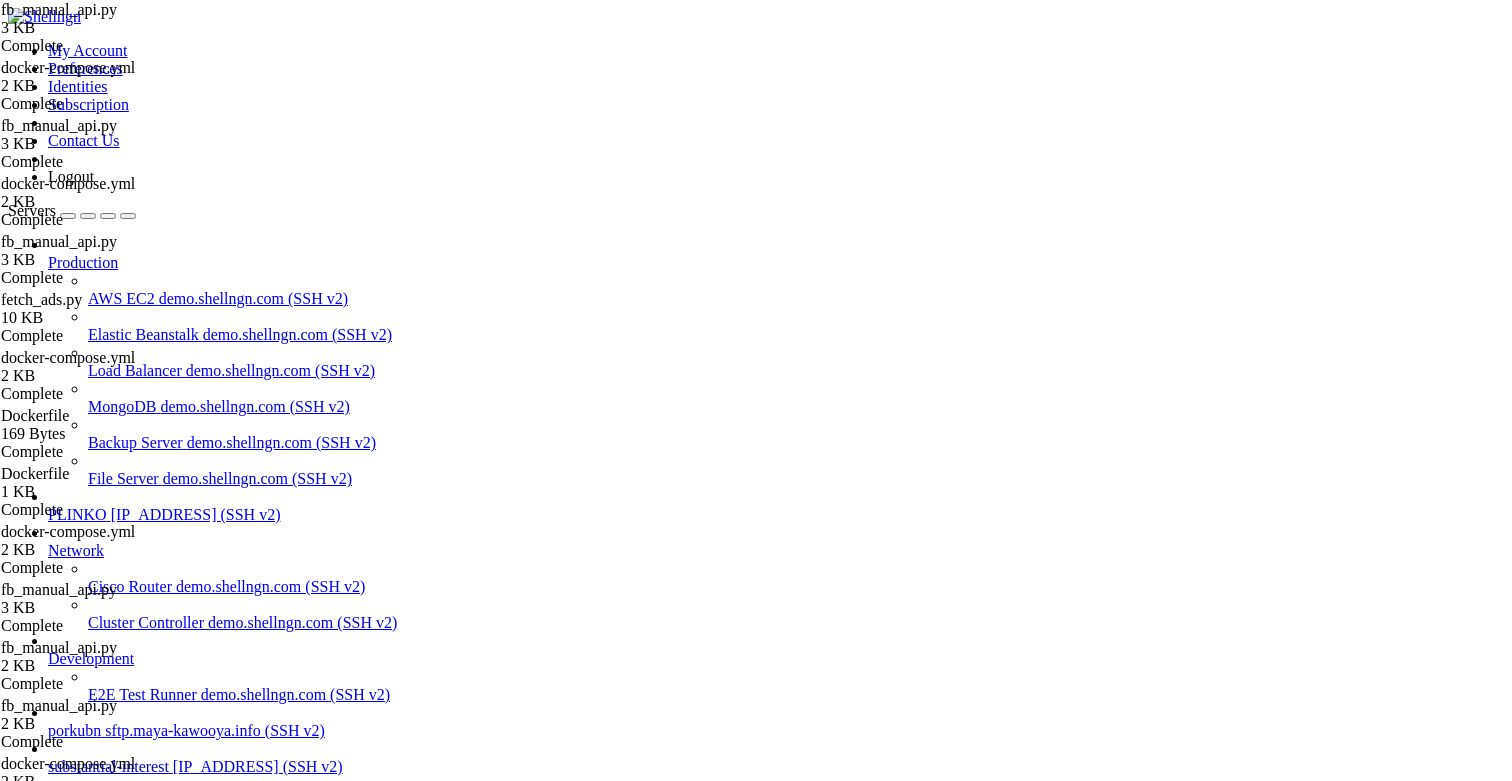 scroll, scrollTop: 1002, scrollLeft: 0, axis: vertical 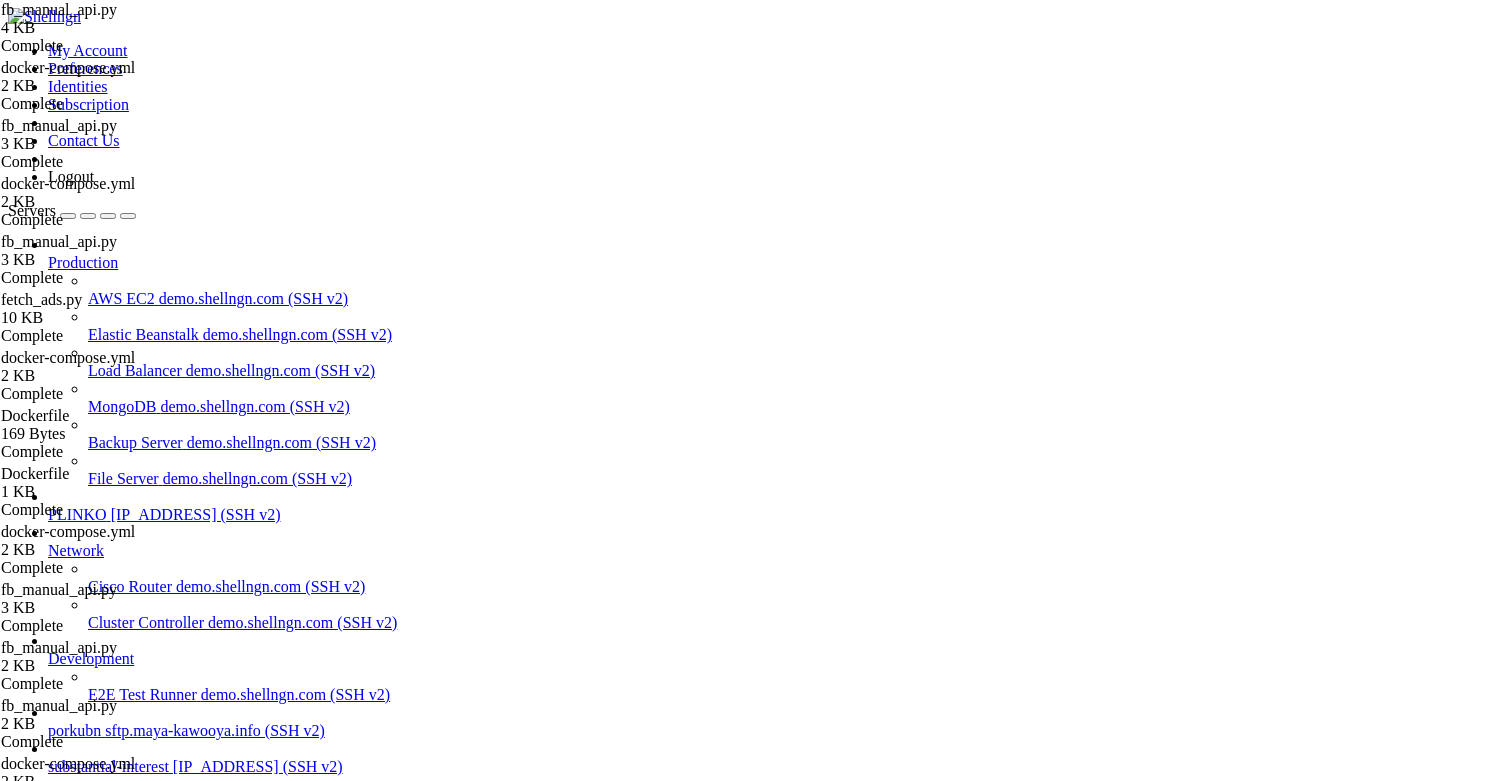 click on "[HOSTNAME]
" at bounding box center (776, 844) 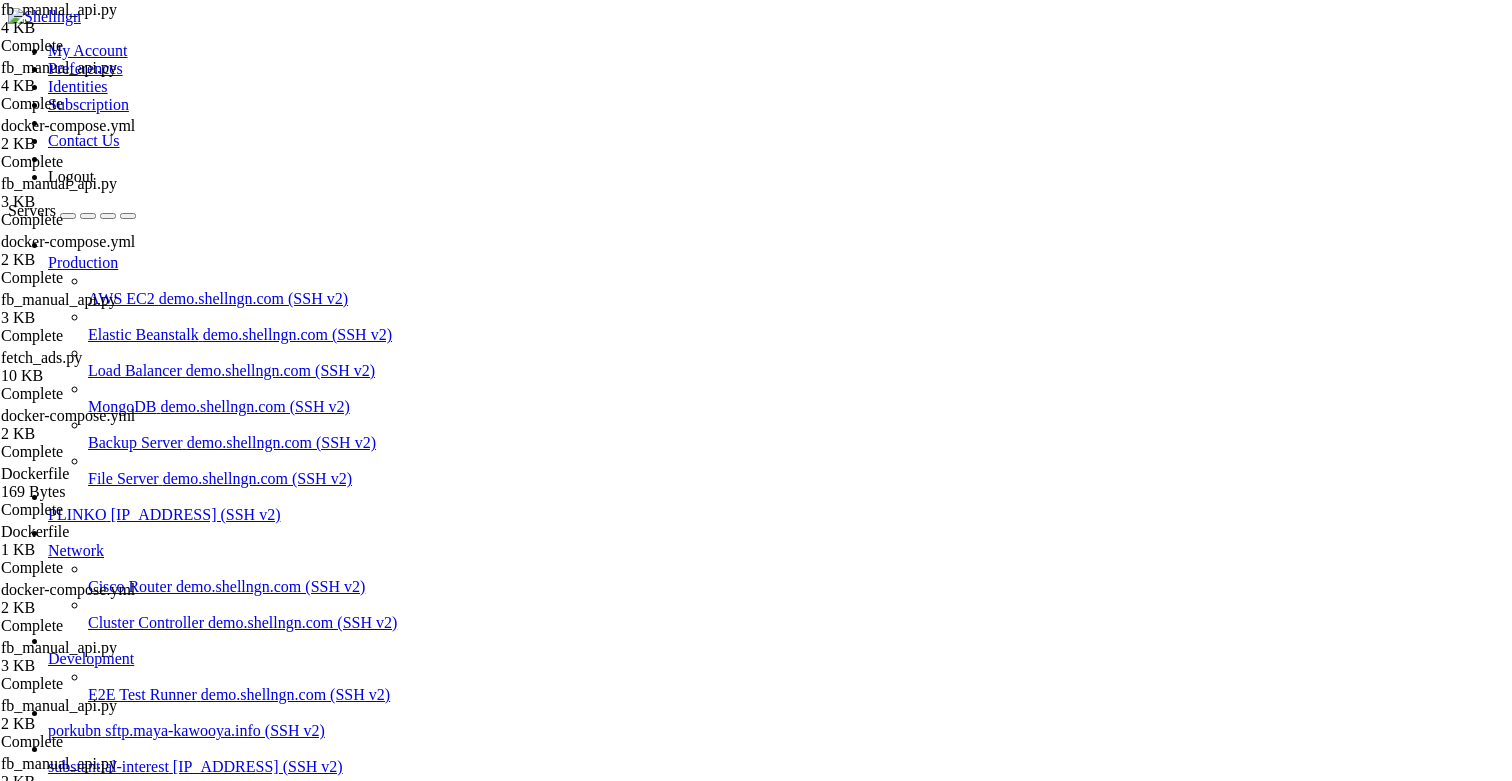 scroll, scrollTop: 1433, scrollLeft: 0, axis: vertical 